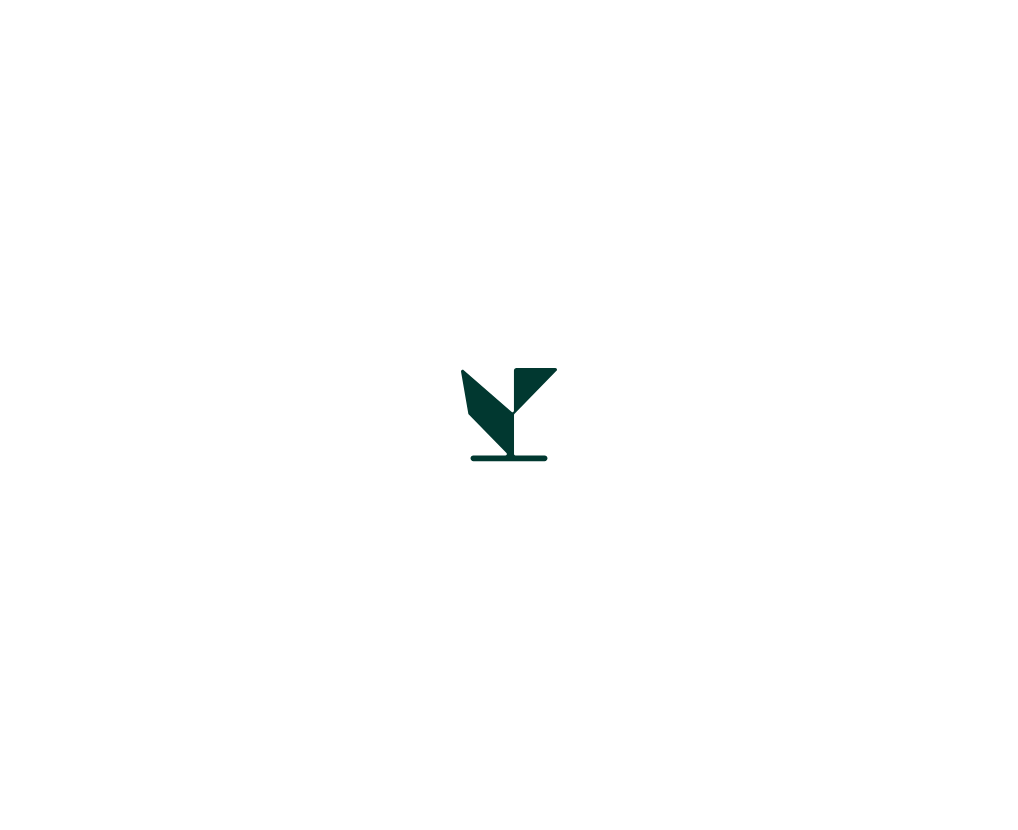 scroll, scrollTop: 0, scrollLeft: 0, axis: both 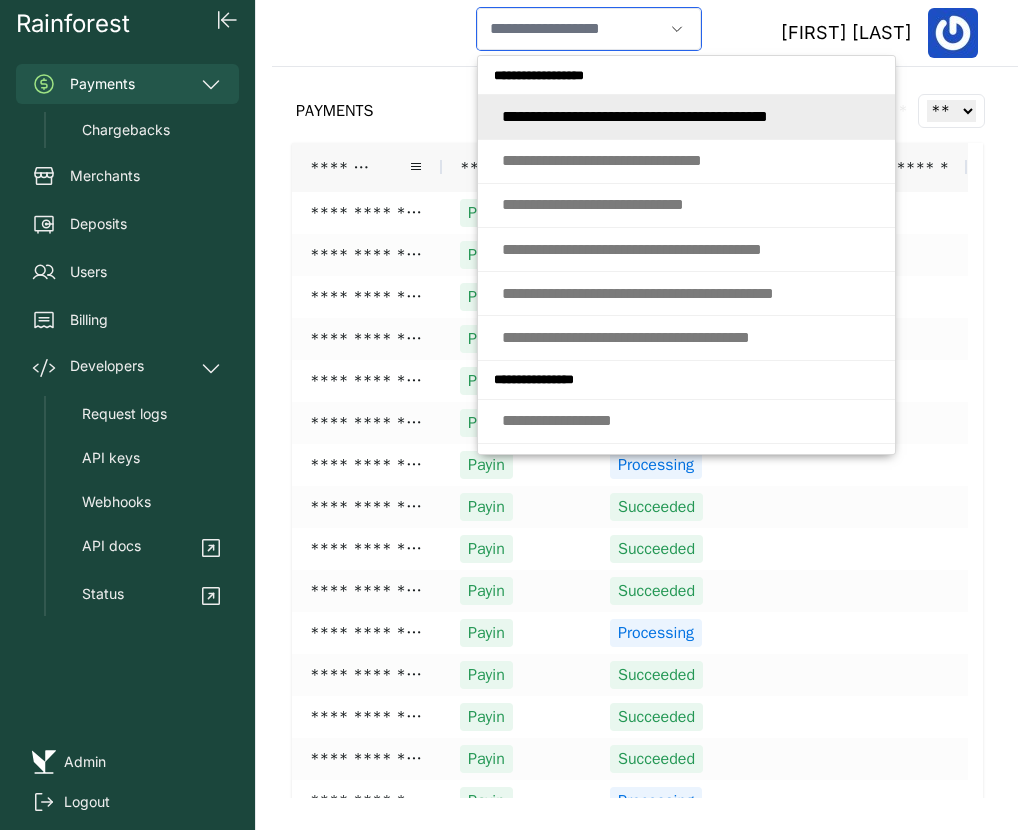 click at bounding box center (570, 29) 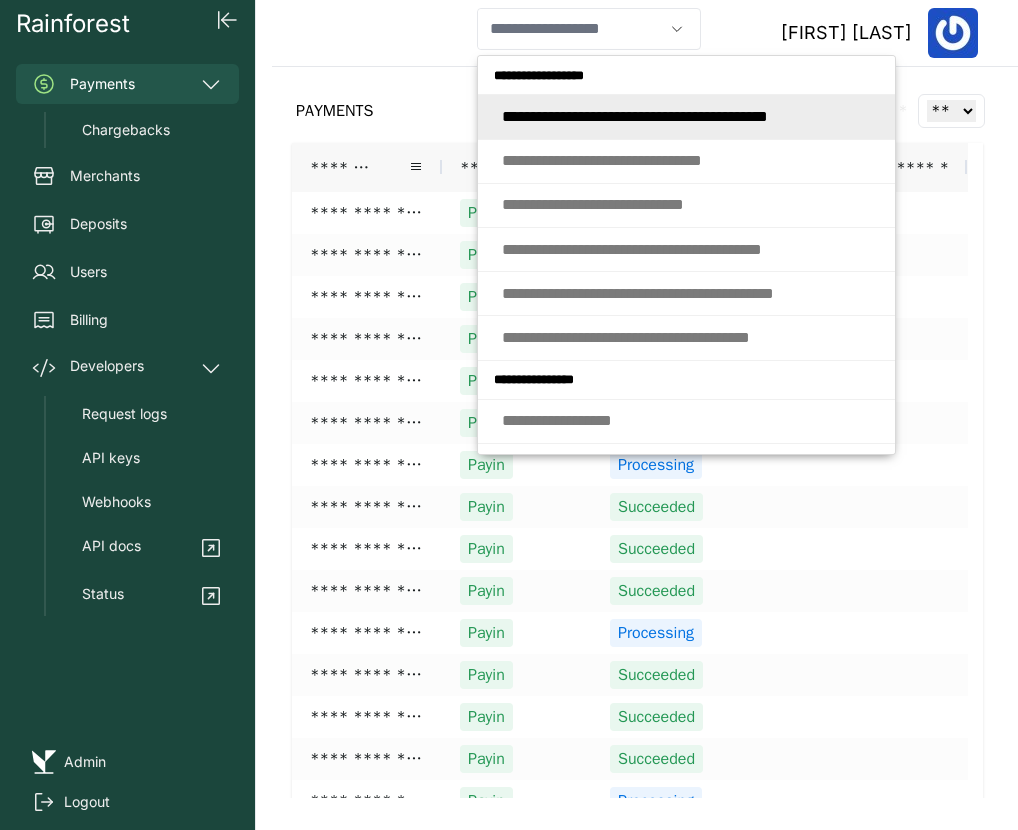 type on "**********" 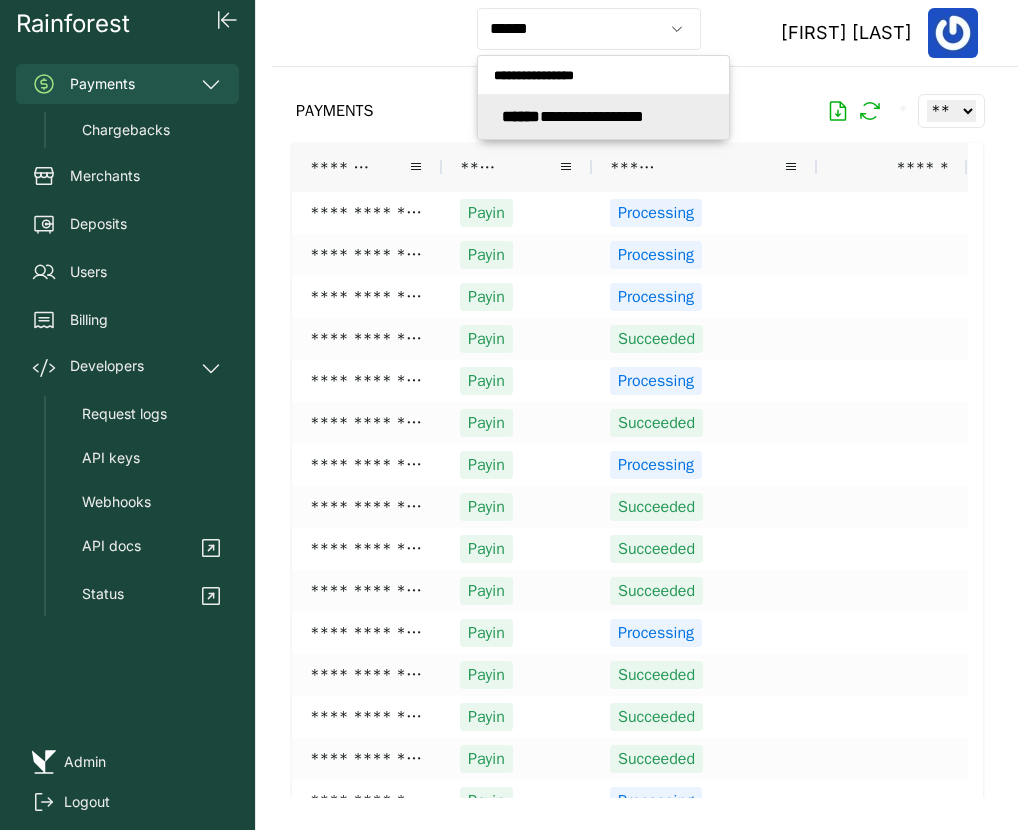 type on "**********" 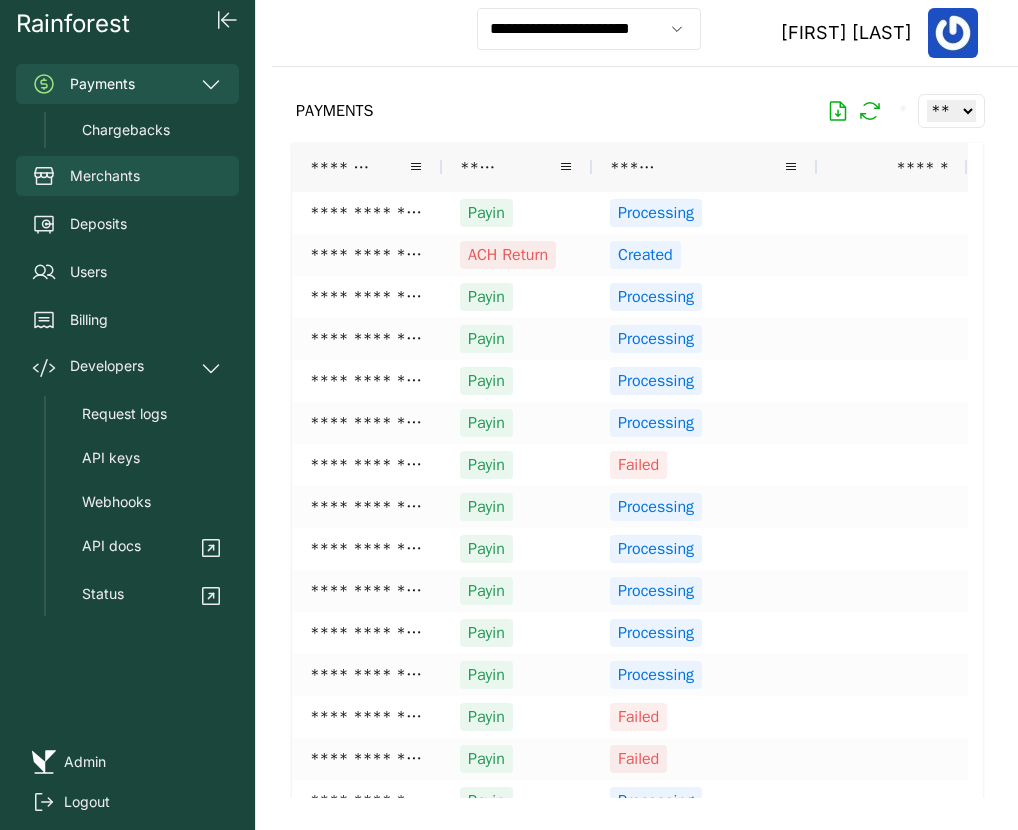 click on "Merchants" at bounding box center [127, 176] 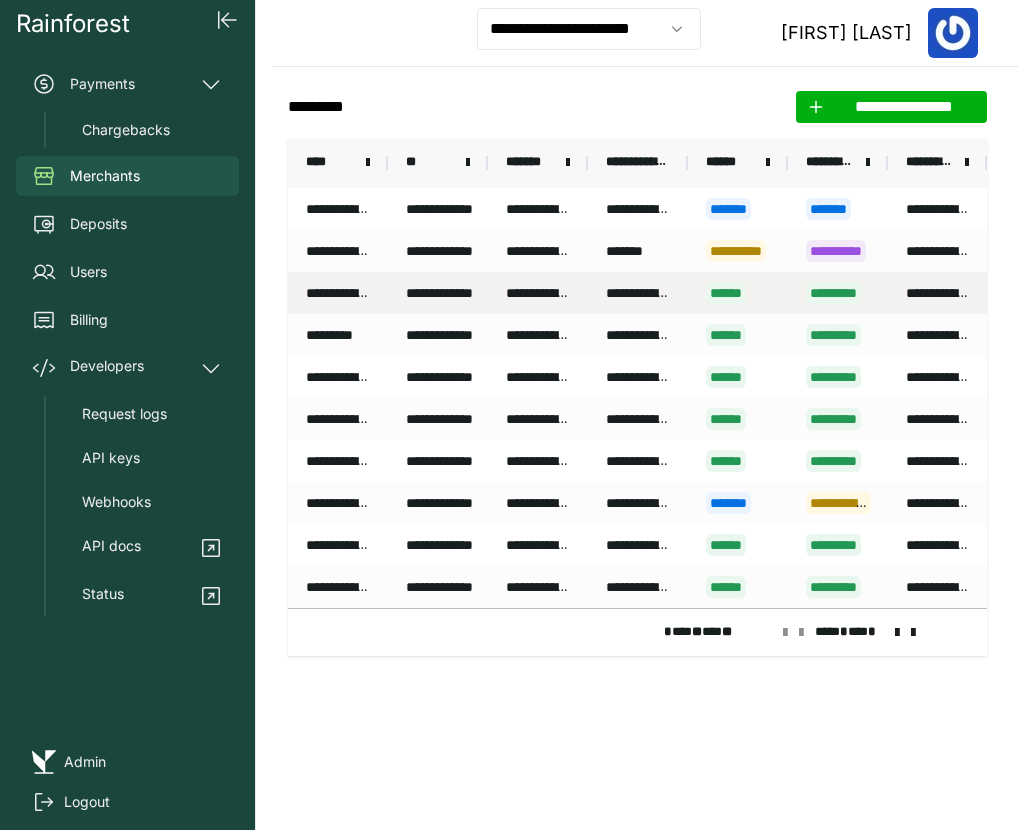 click on "**********" at bounding box center (338, 293) 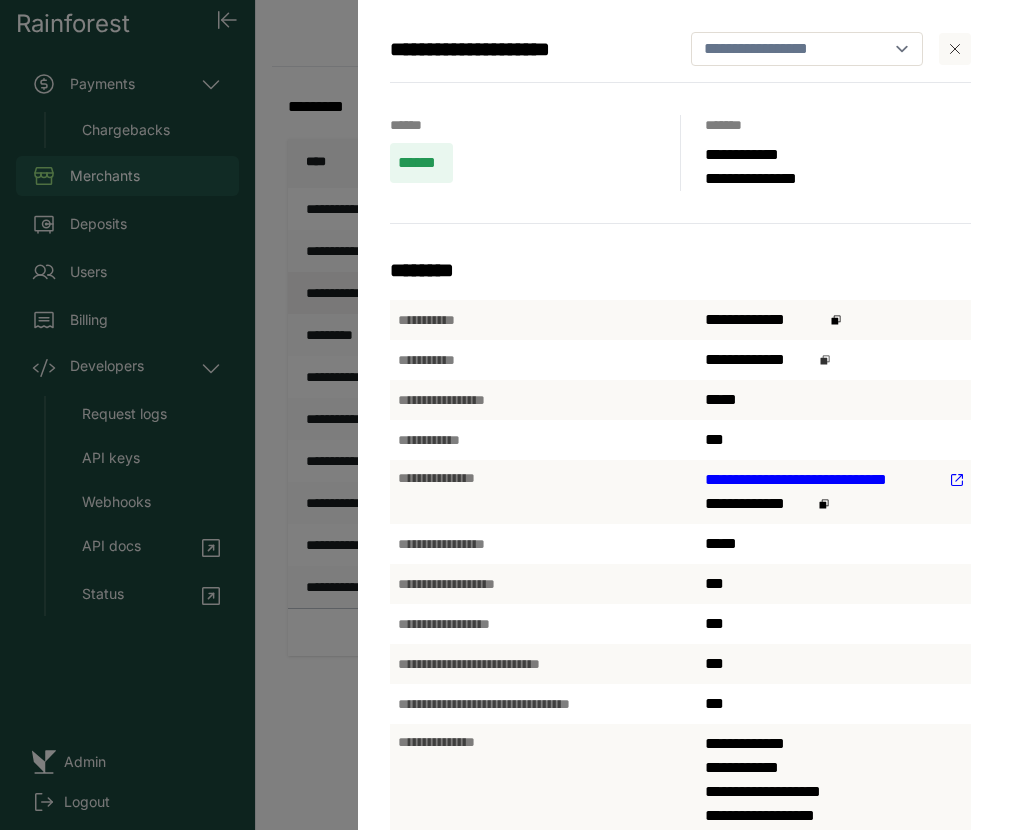 click 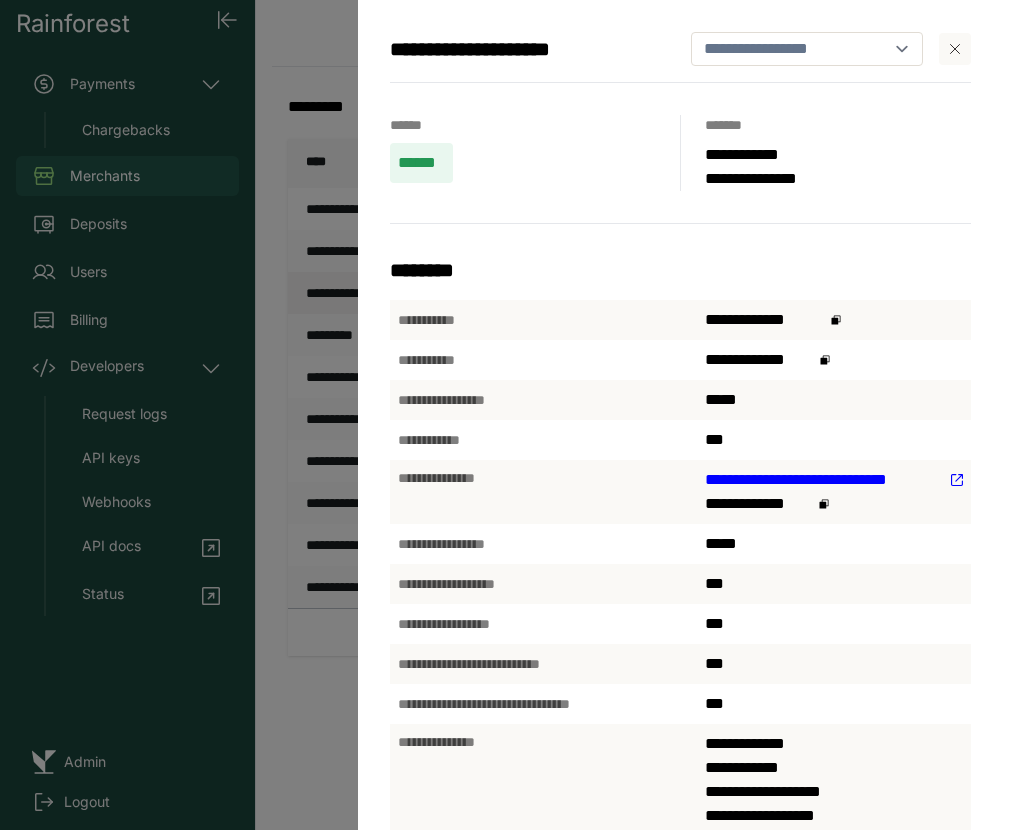 click on "**********" at bounding box center [509, 415] 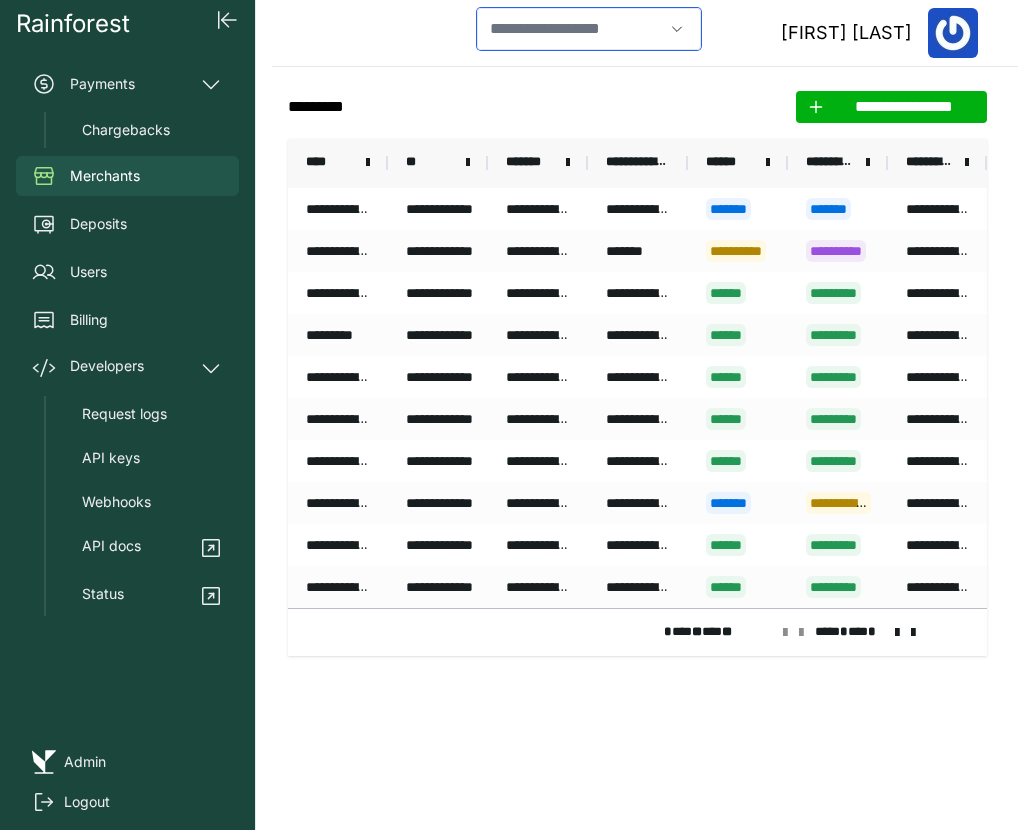 click at bounding box center [570, 29] 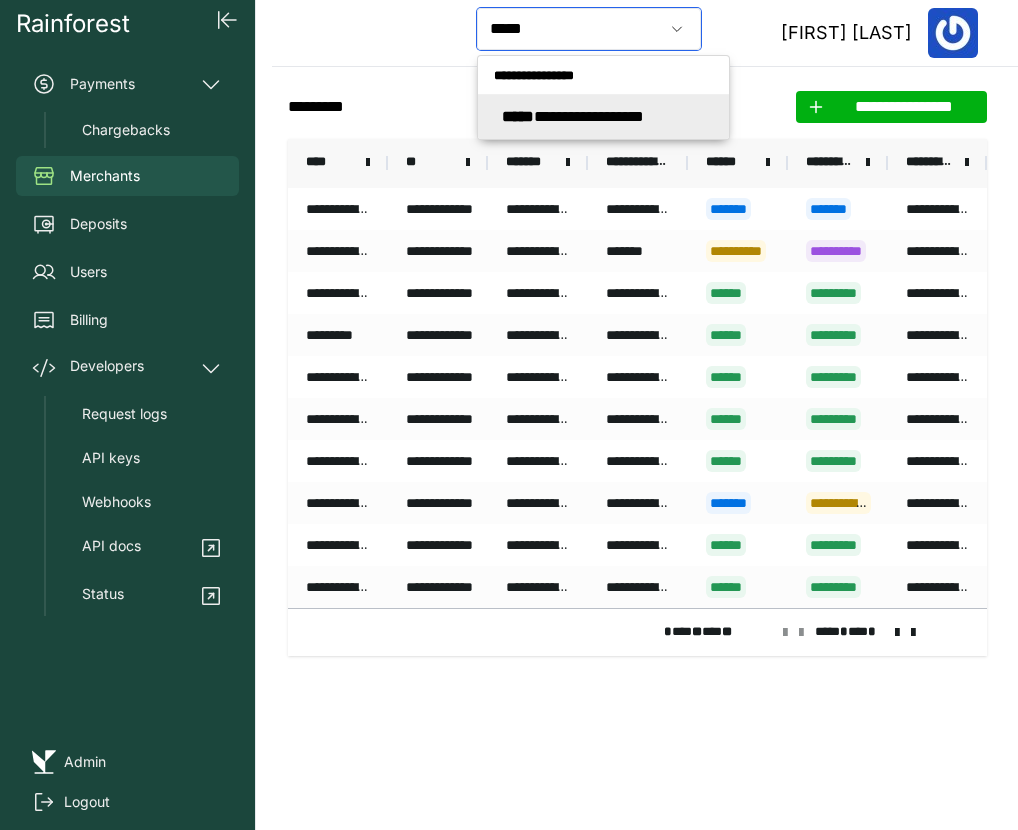 click on "**********" at bounding box center [573, 116] 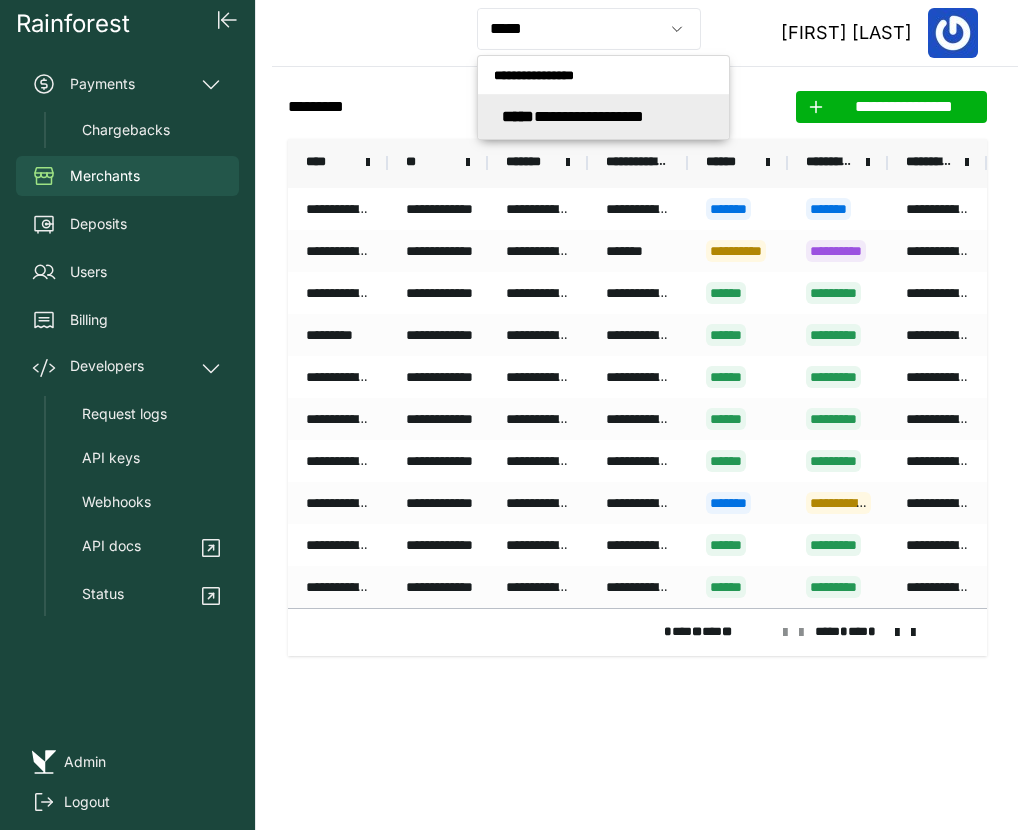 type on "**********" 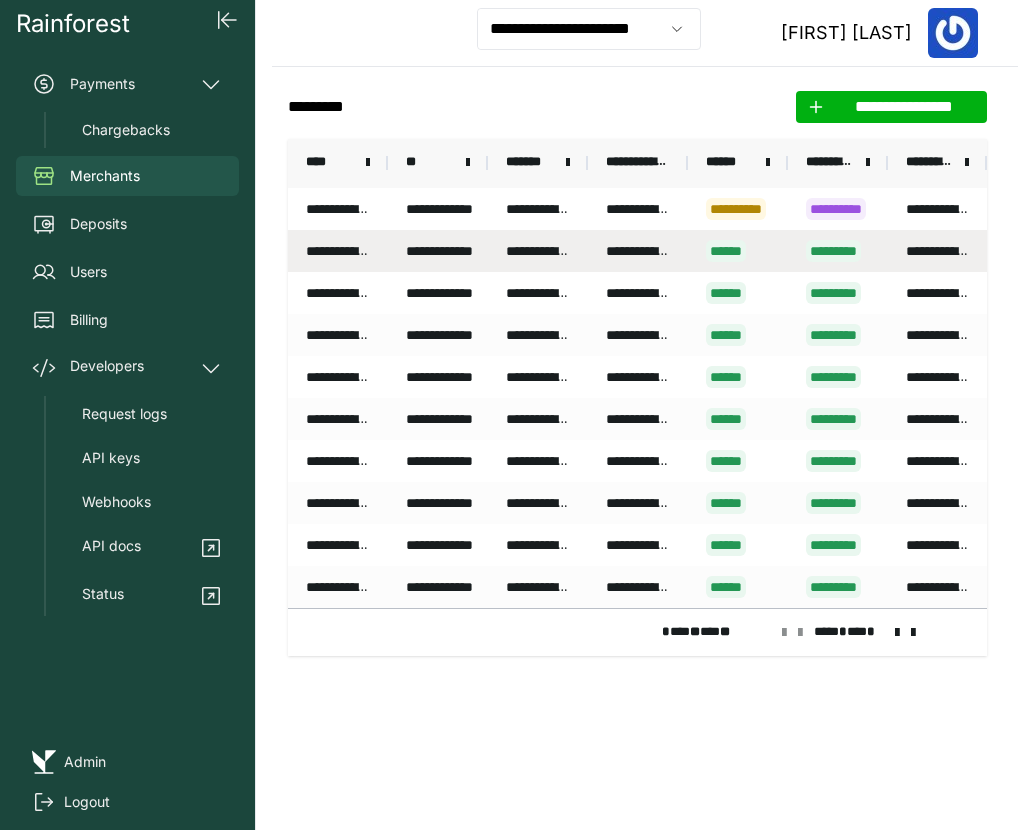 click on "**********" at bounding box center [338, 251] 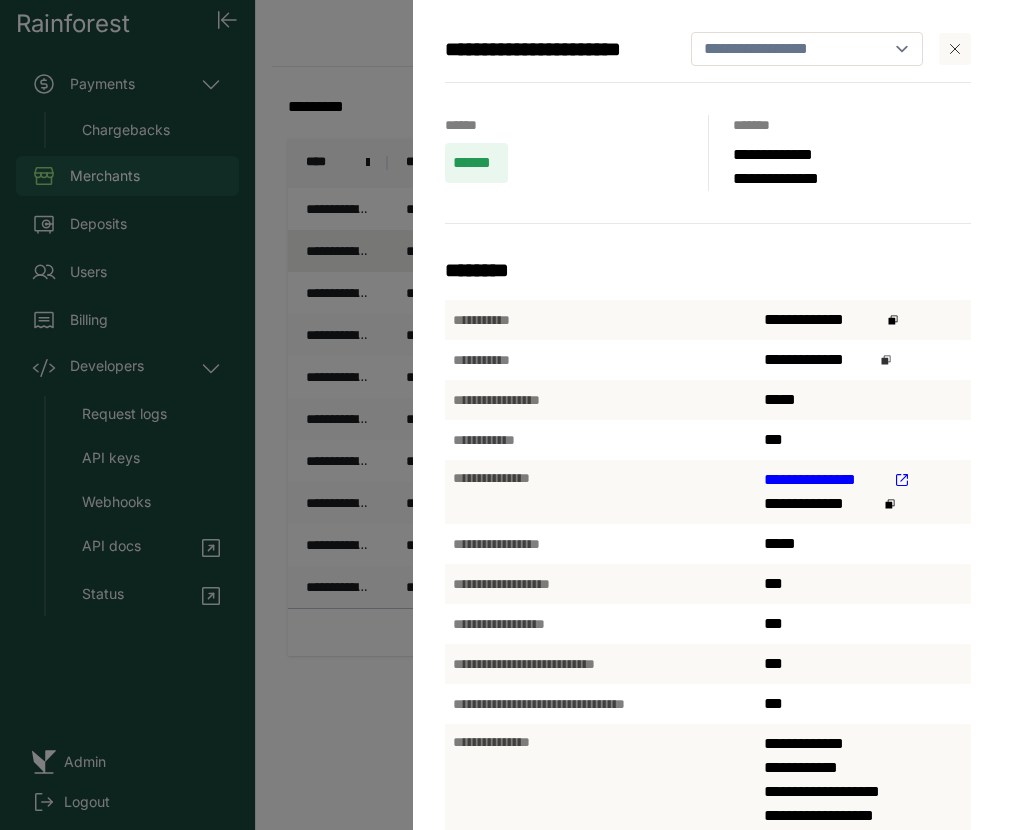 click 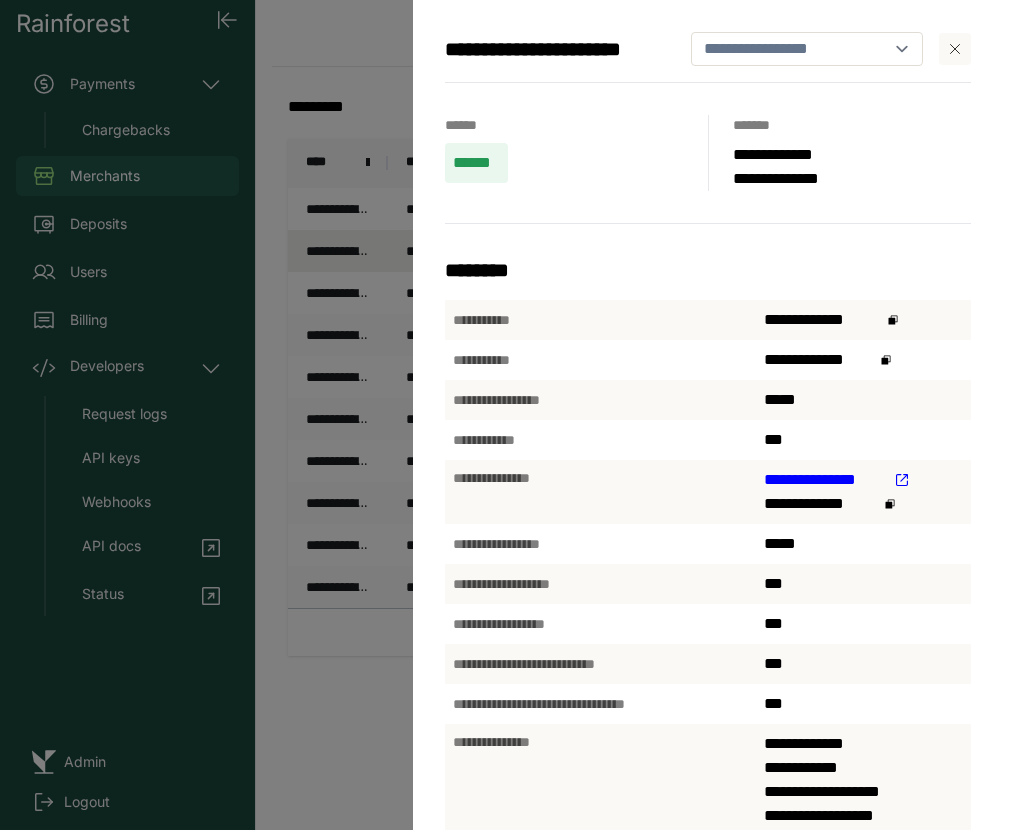 click on "**********" at bounding box center (509, 415) 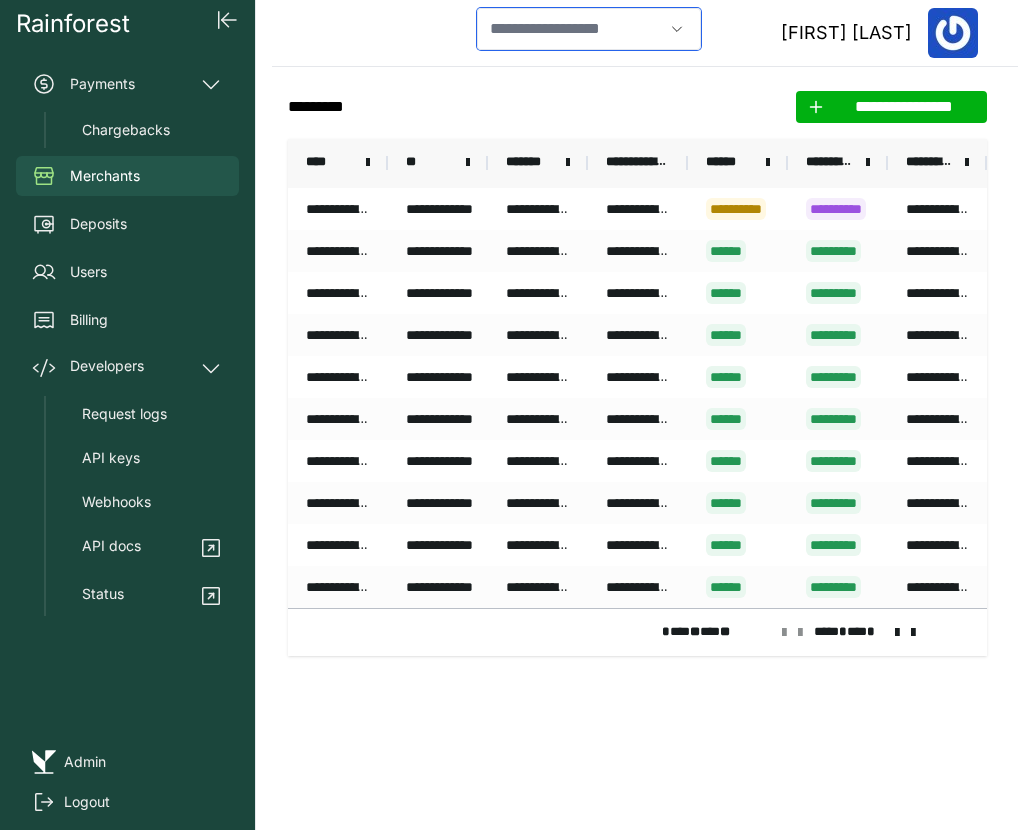 click at bounding box center (570, 29) 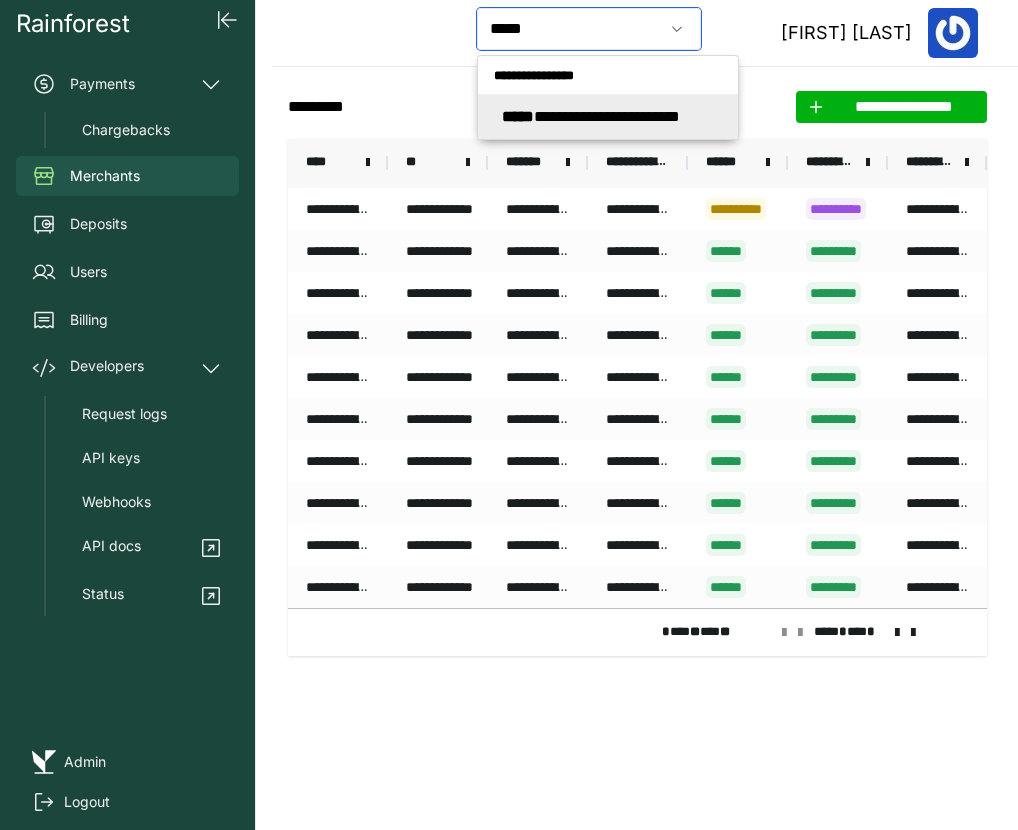 click on "**********" 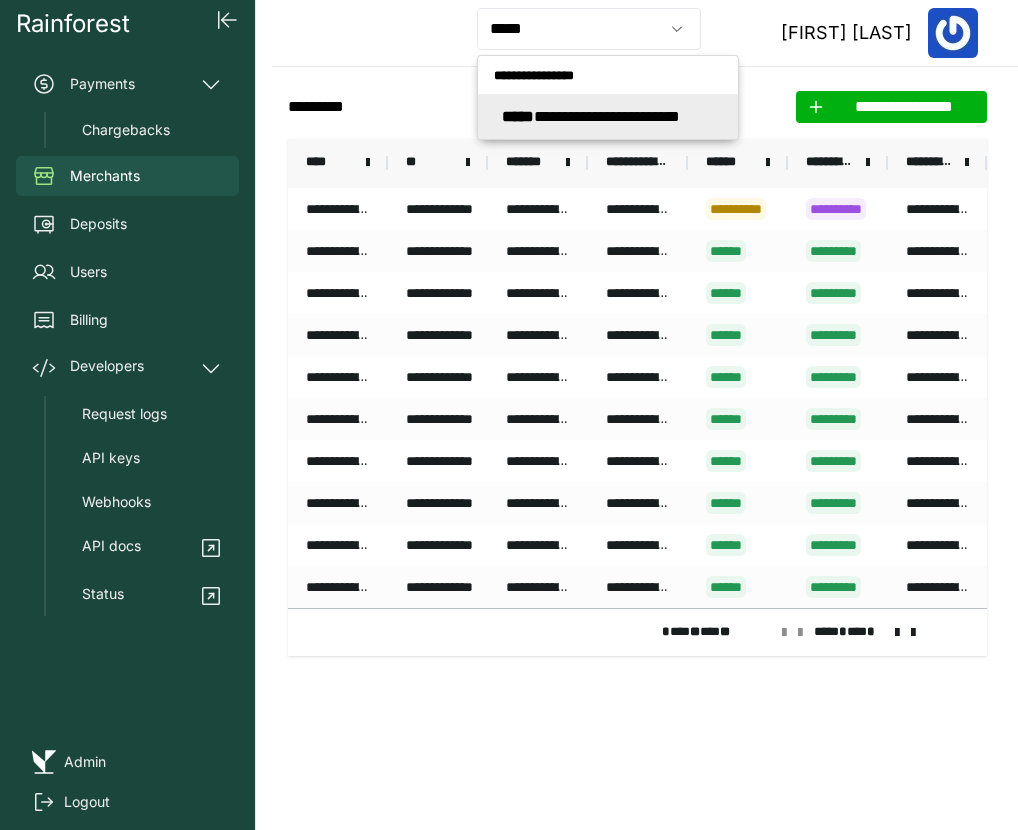 type on "**********" 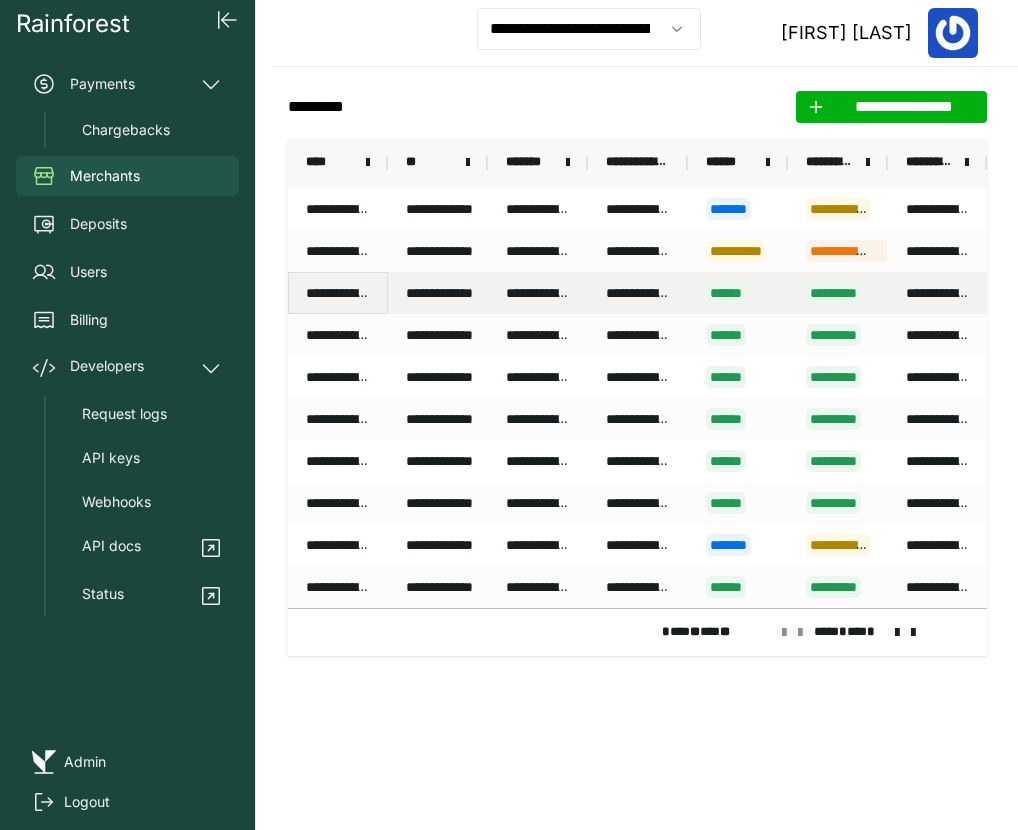click on "**********" at bounding box center (338, 293) 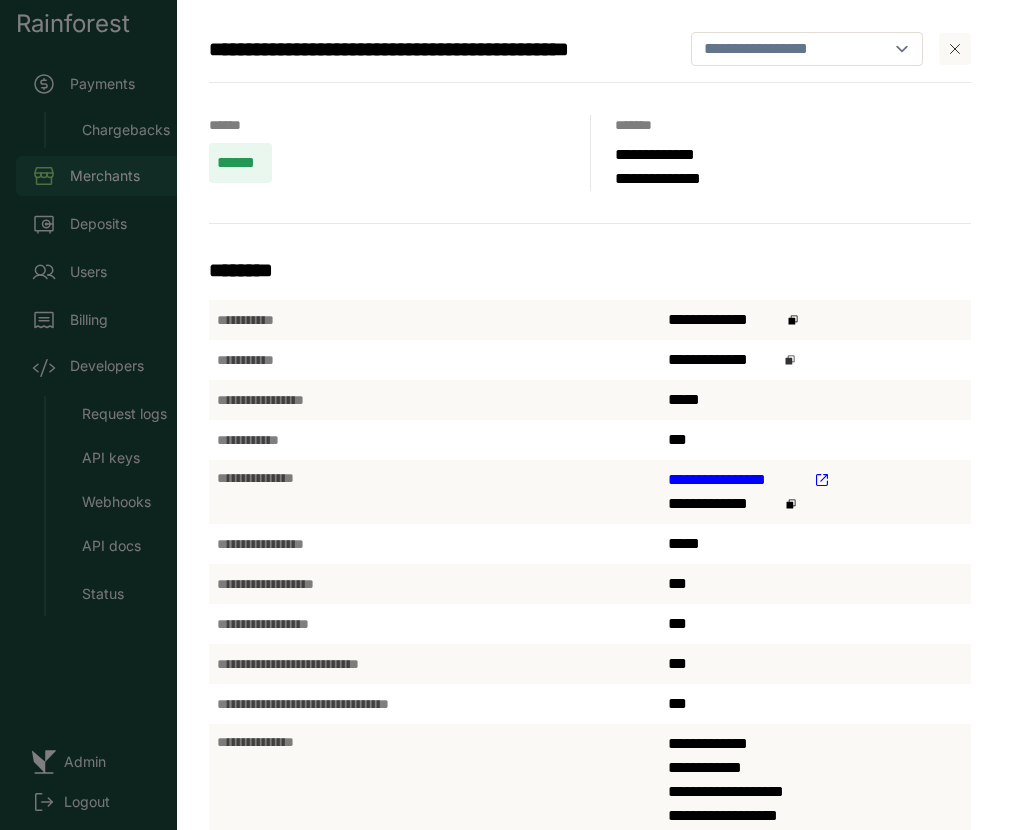 click 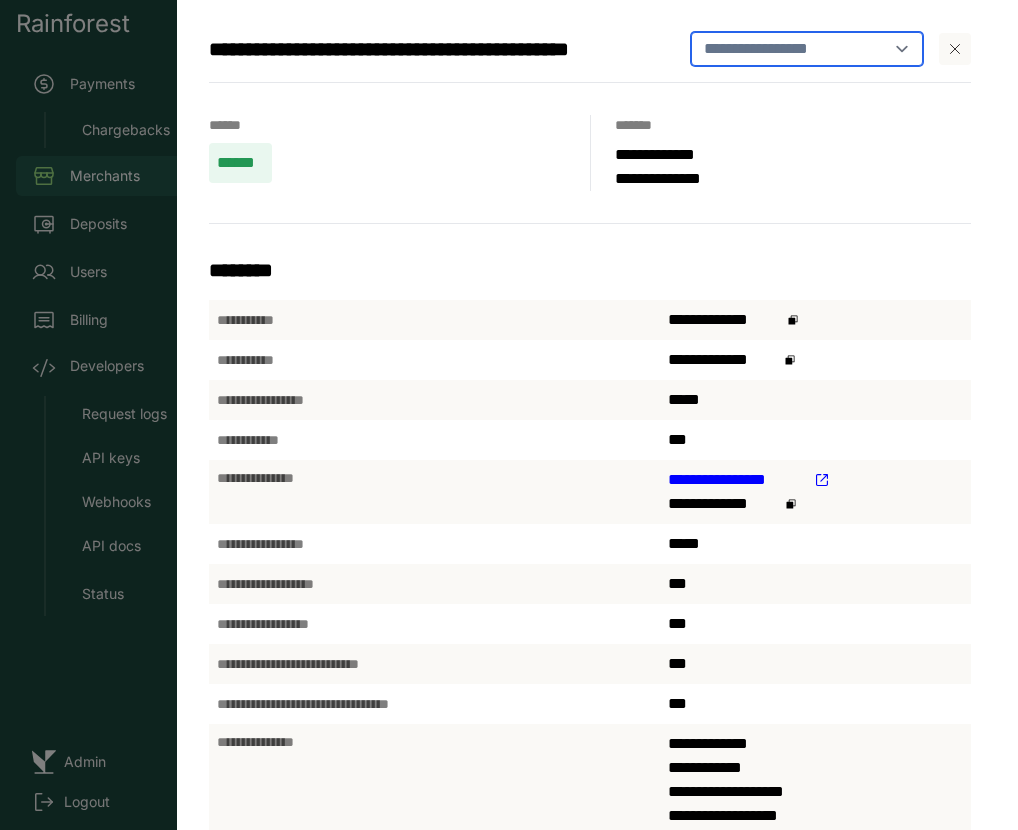 click on "**********" at bounding box center (807, 49) 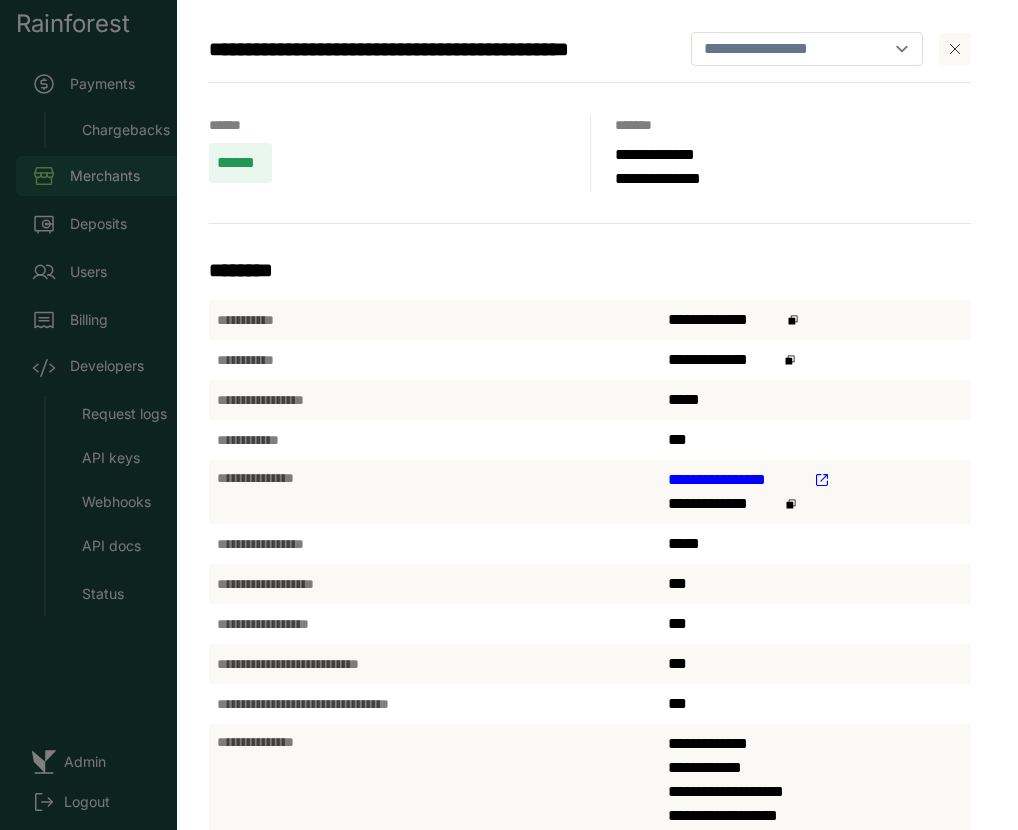 click at bounding box center [955, 49] 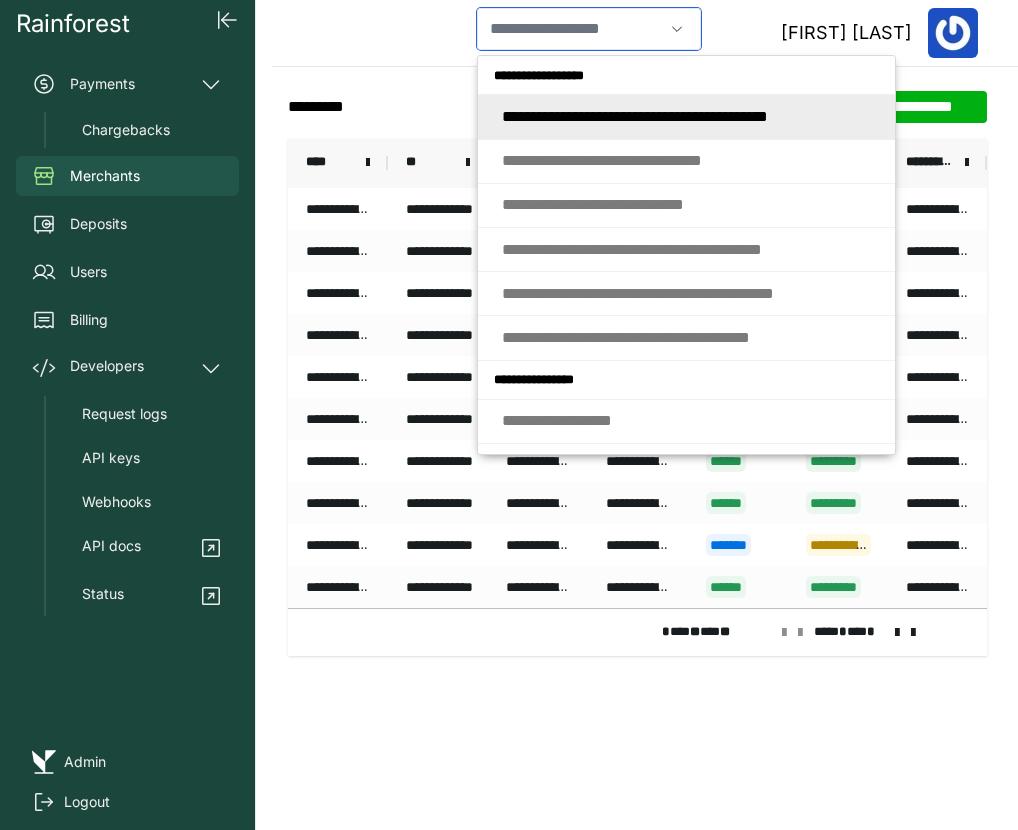 click at bounding box center [570, 29] 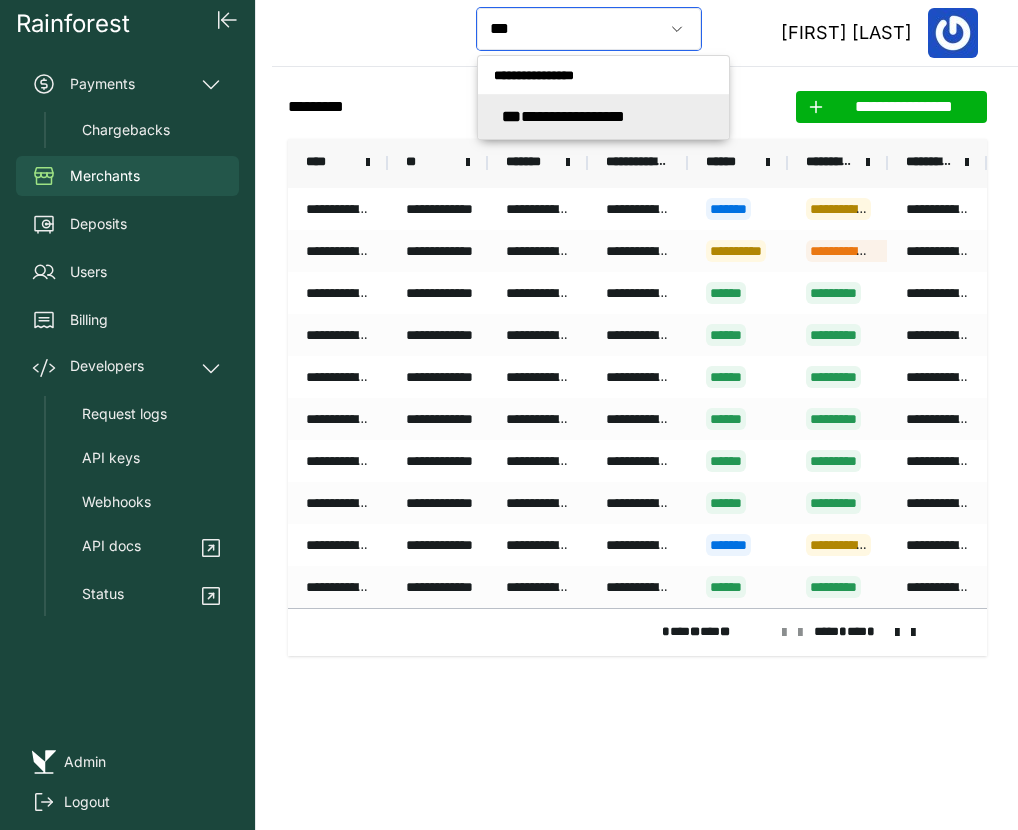 click on "**********" 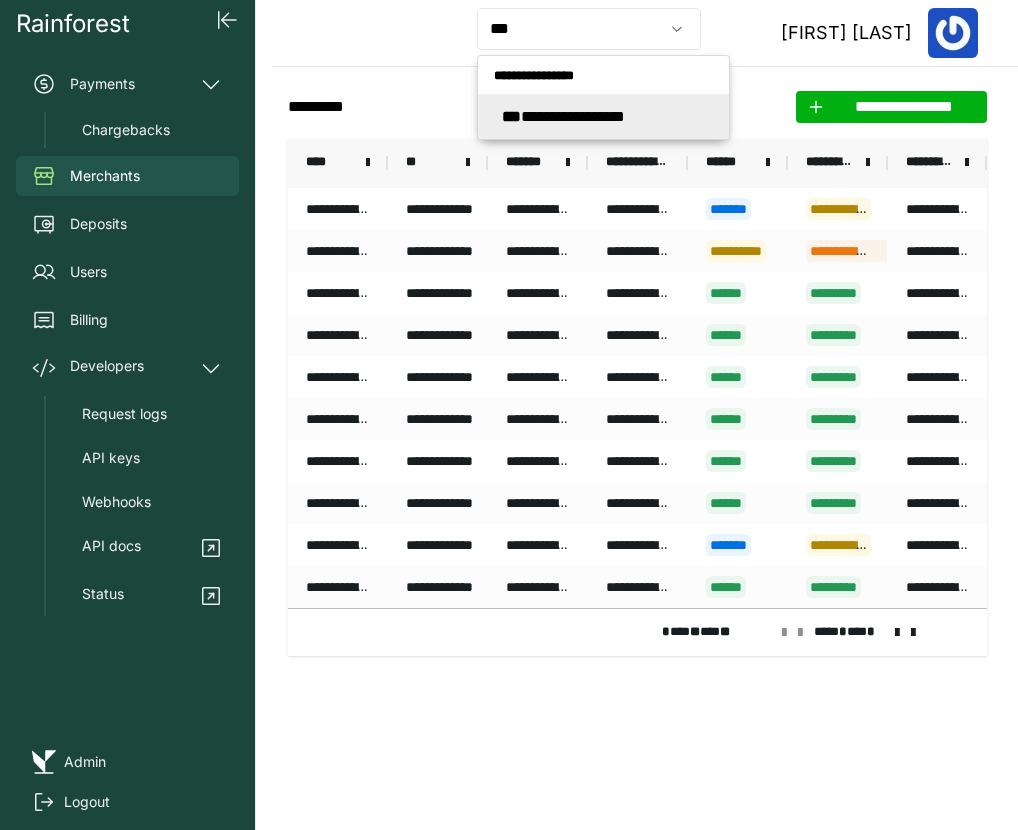 type on "**********" 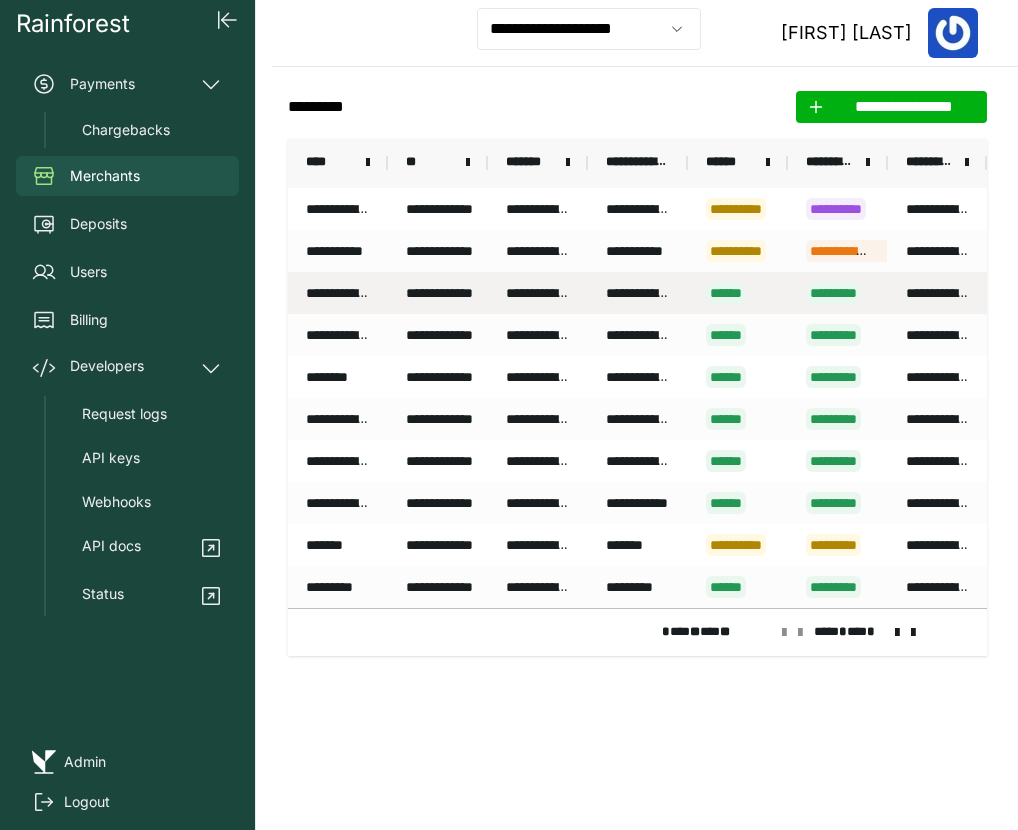 click on "**********" at bounding box center (456, 293) 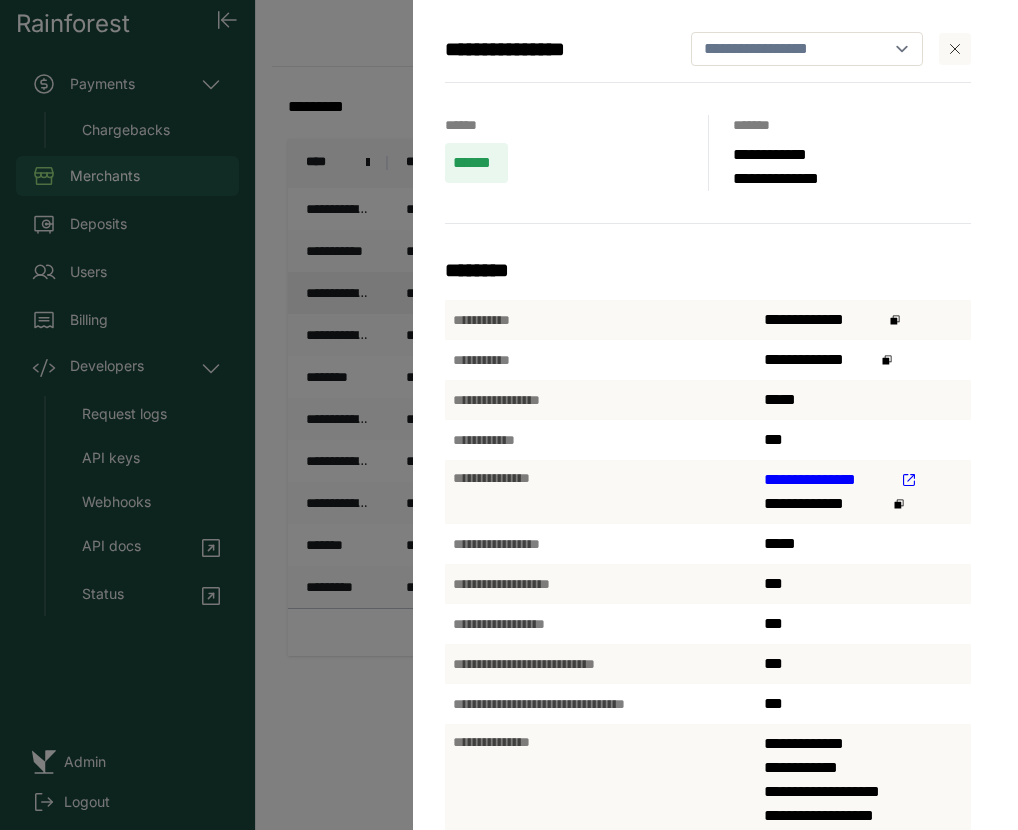 click on "**********" at bounding box center [863, 360] 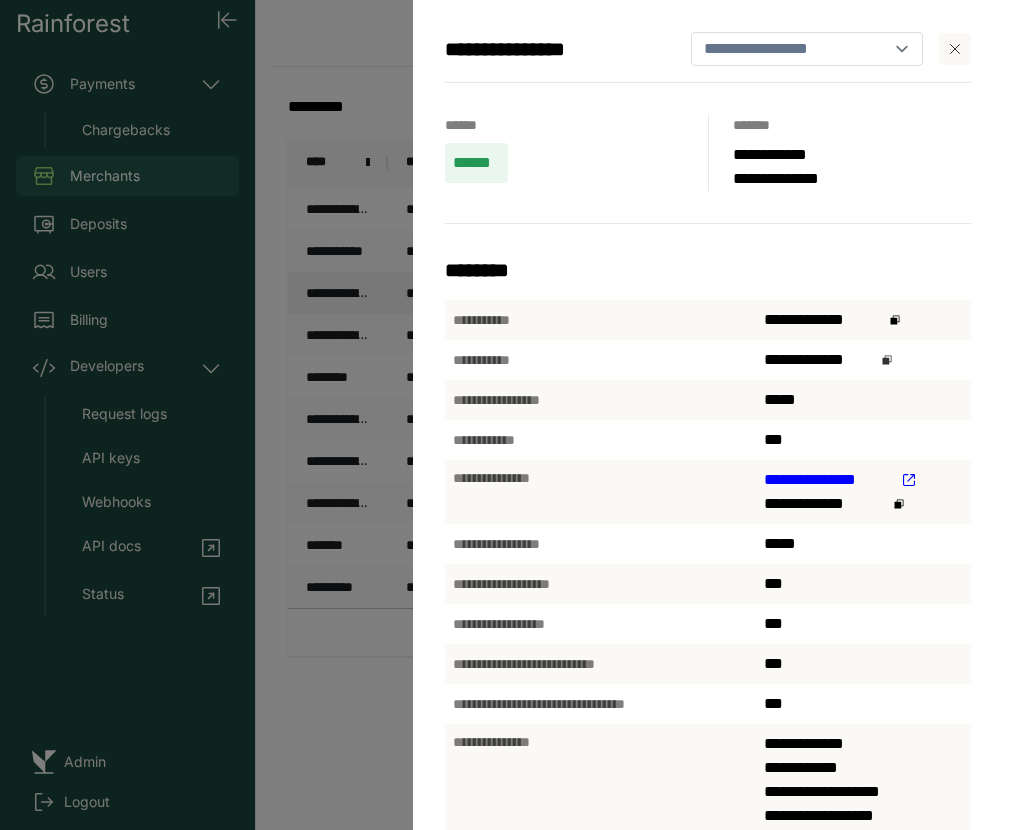 click 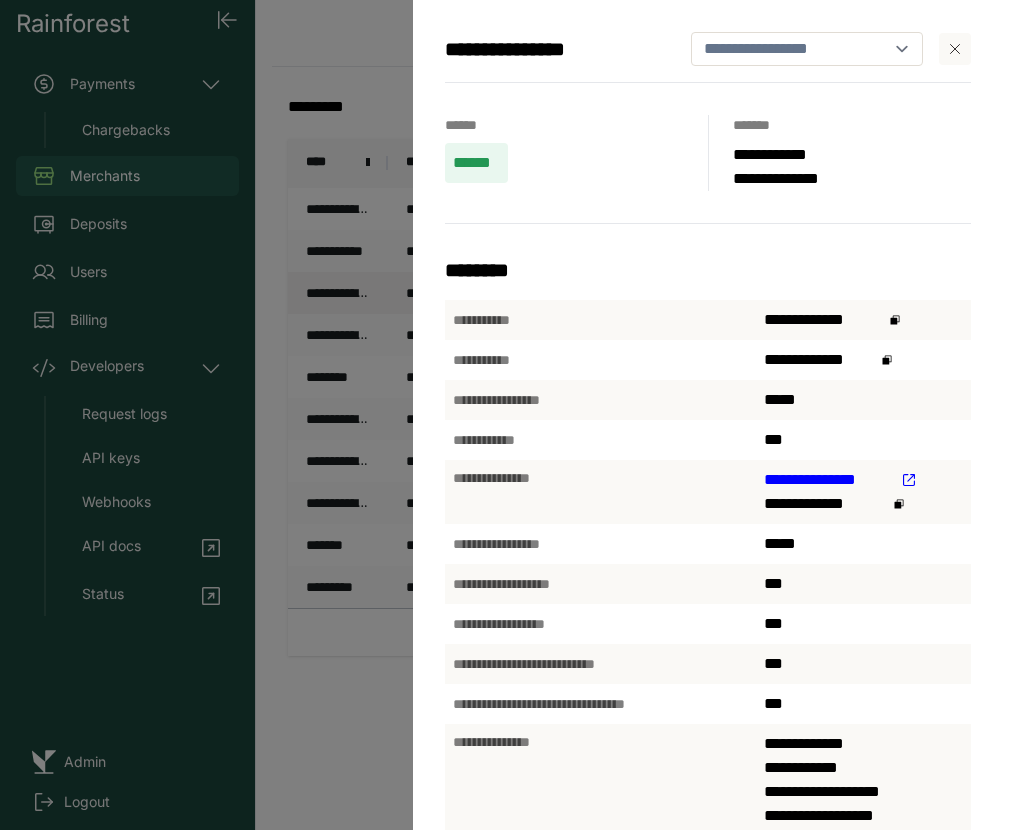 click on "**********" at bounding box center (509, 415) 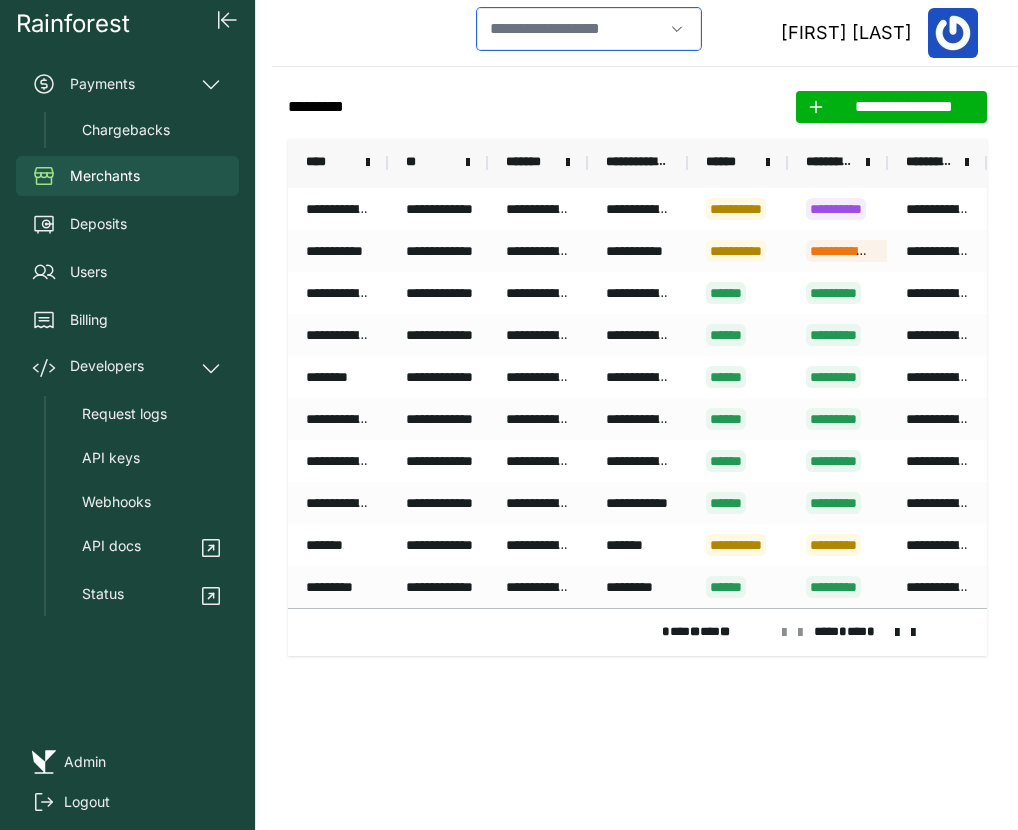 click at bounding box center (570, 29) 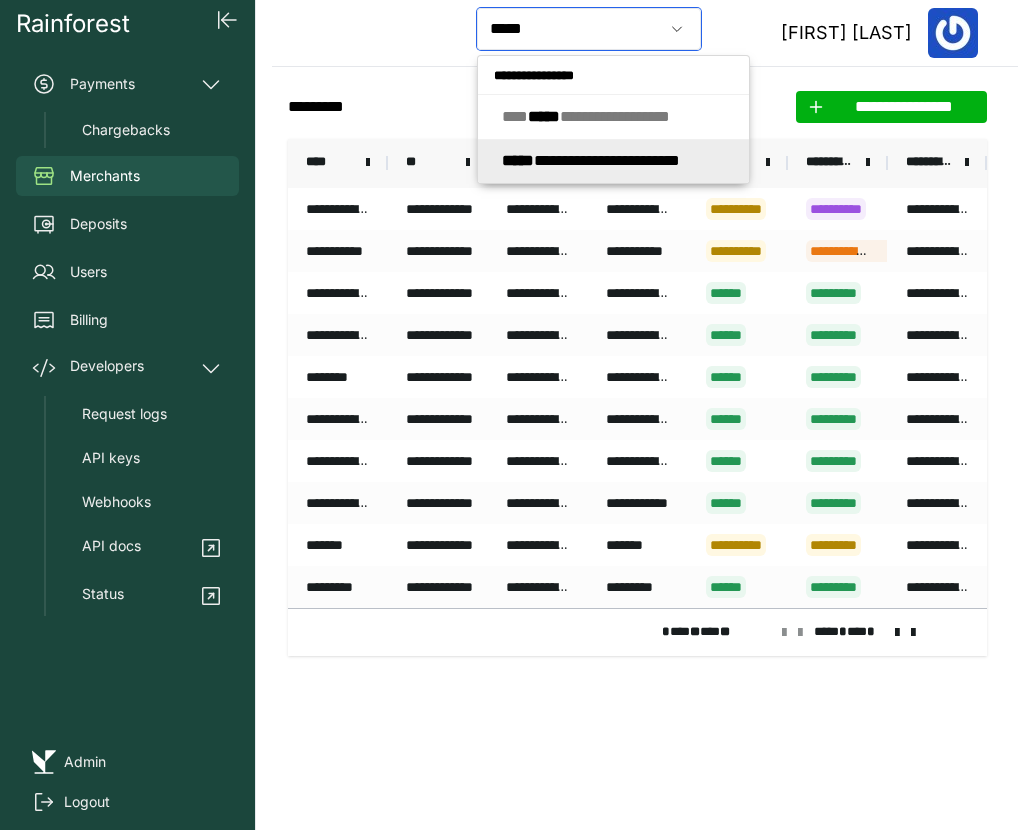 click on "**********" at bounding box center (591, 160) 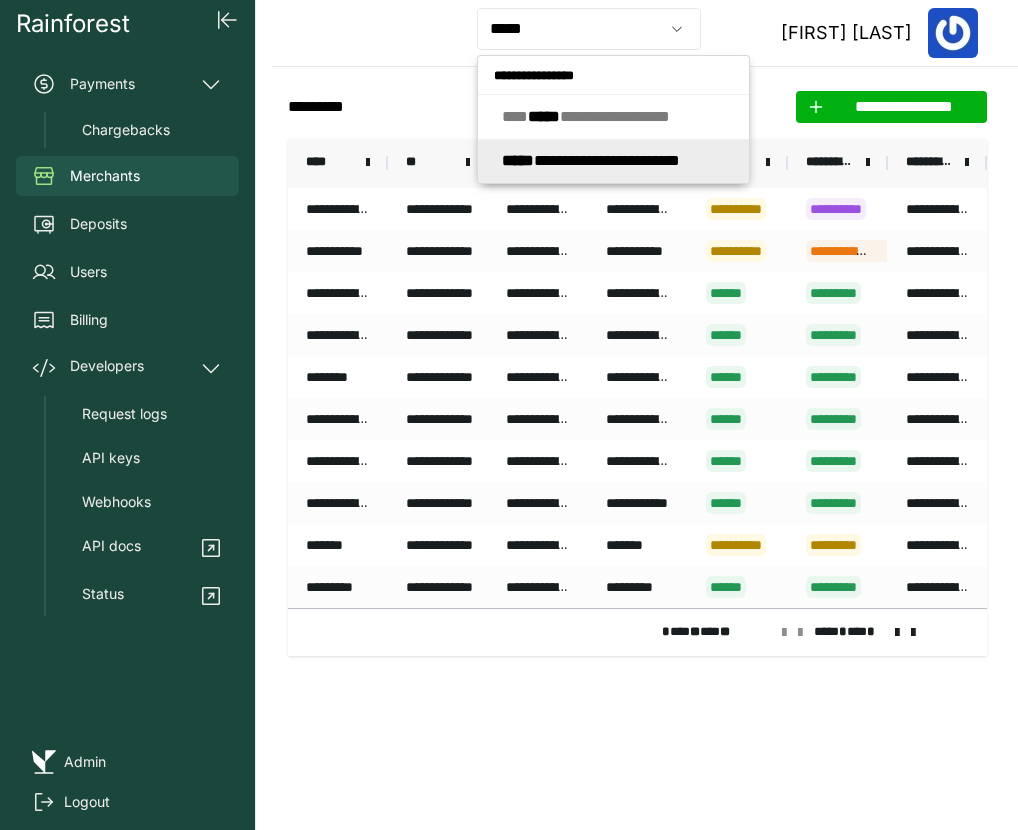 type on "**********" 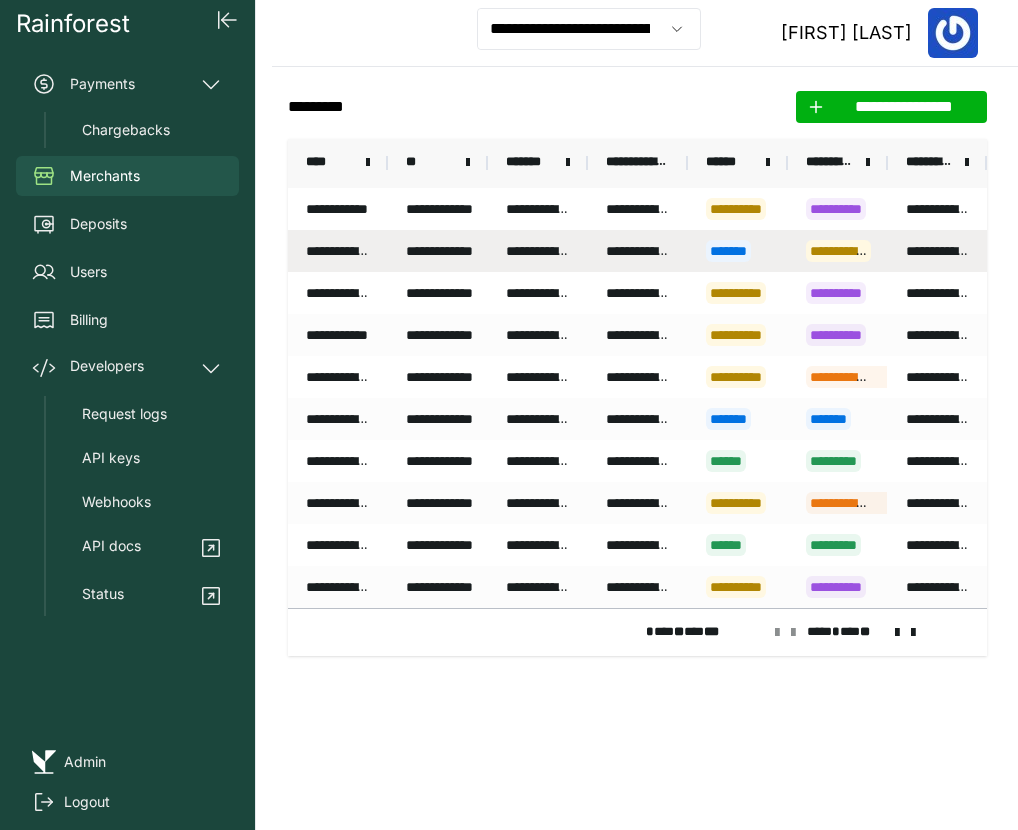 click on "**********" at bounding box center (538, 251) 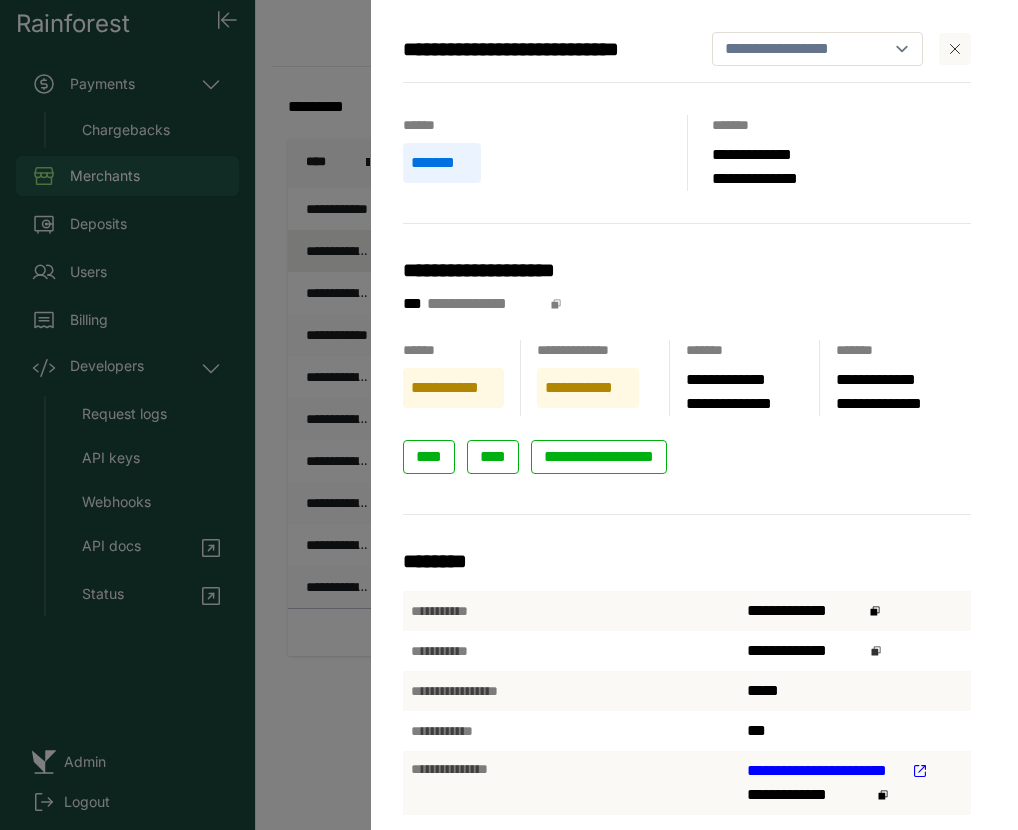 click 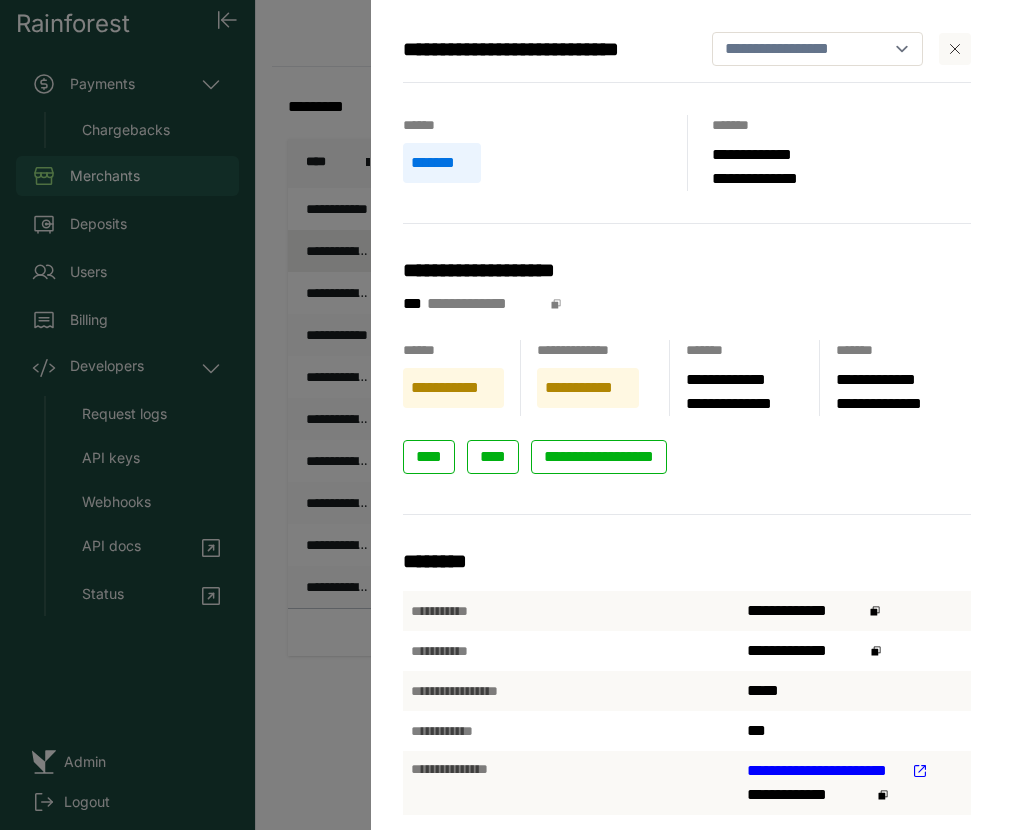 click on "**********" at bounding box center [509, 415] 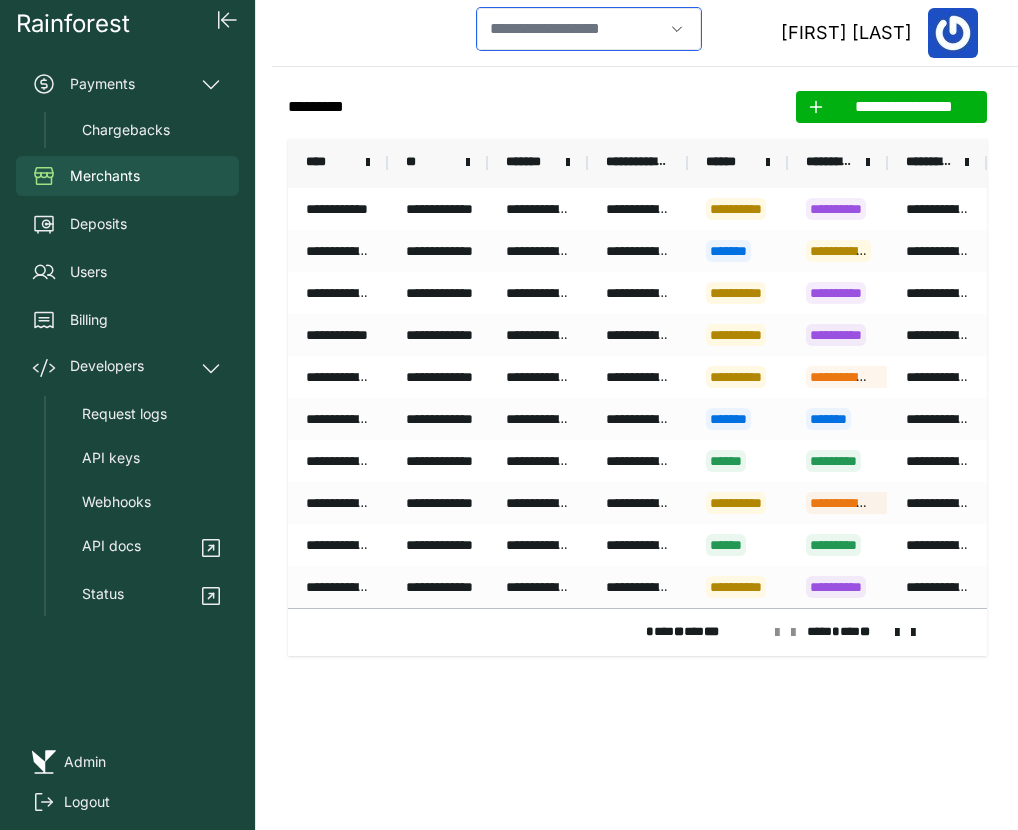 click at bounding box center [570, 29] 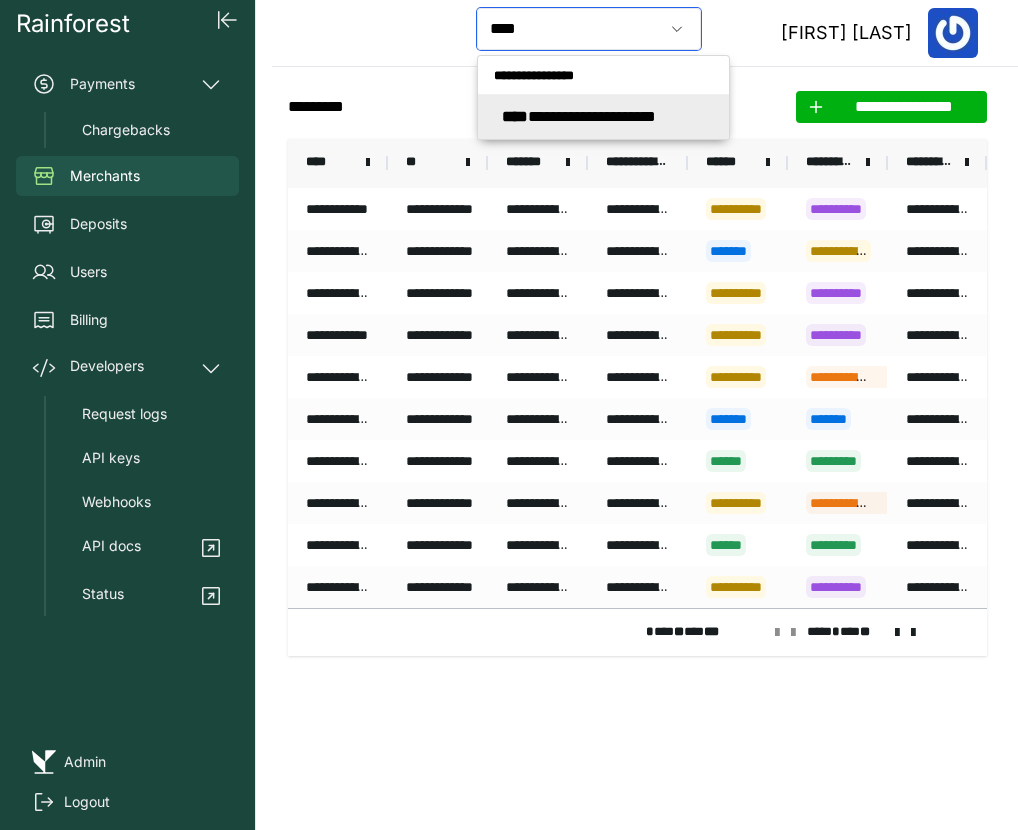 click on "**********" 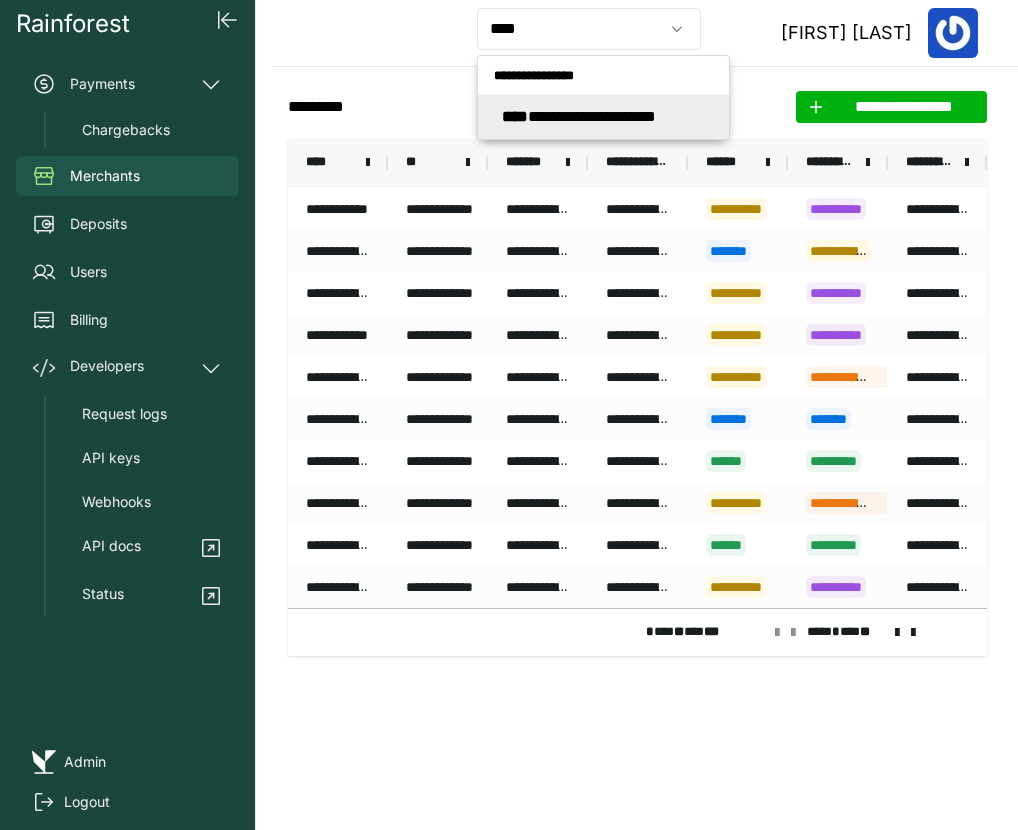 type on "**********" 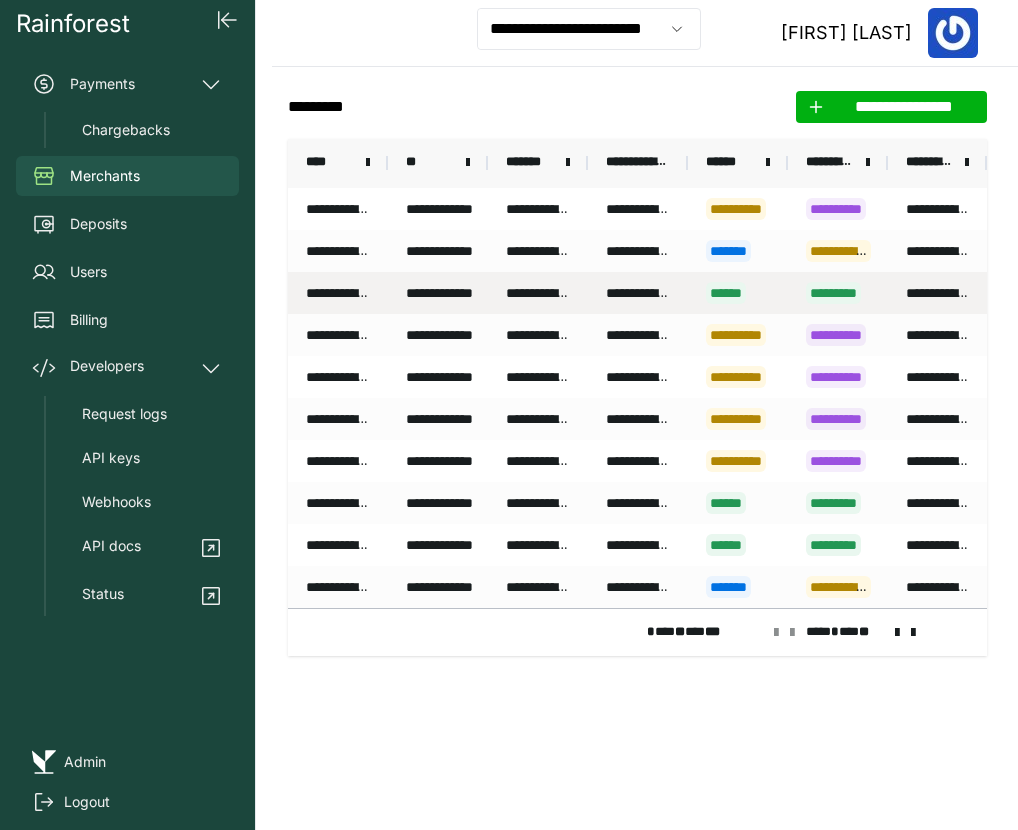 click on "**********" at bounding box center [338, 293] 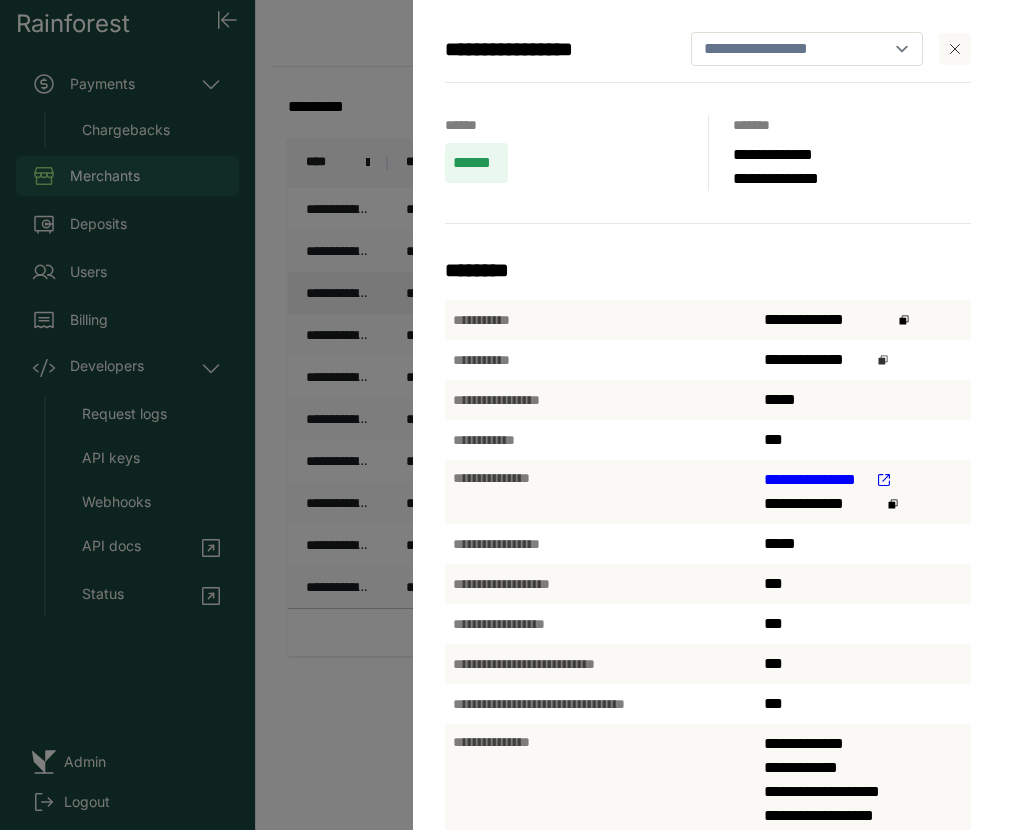 click 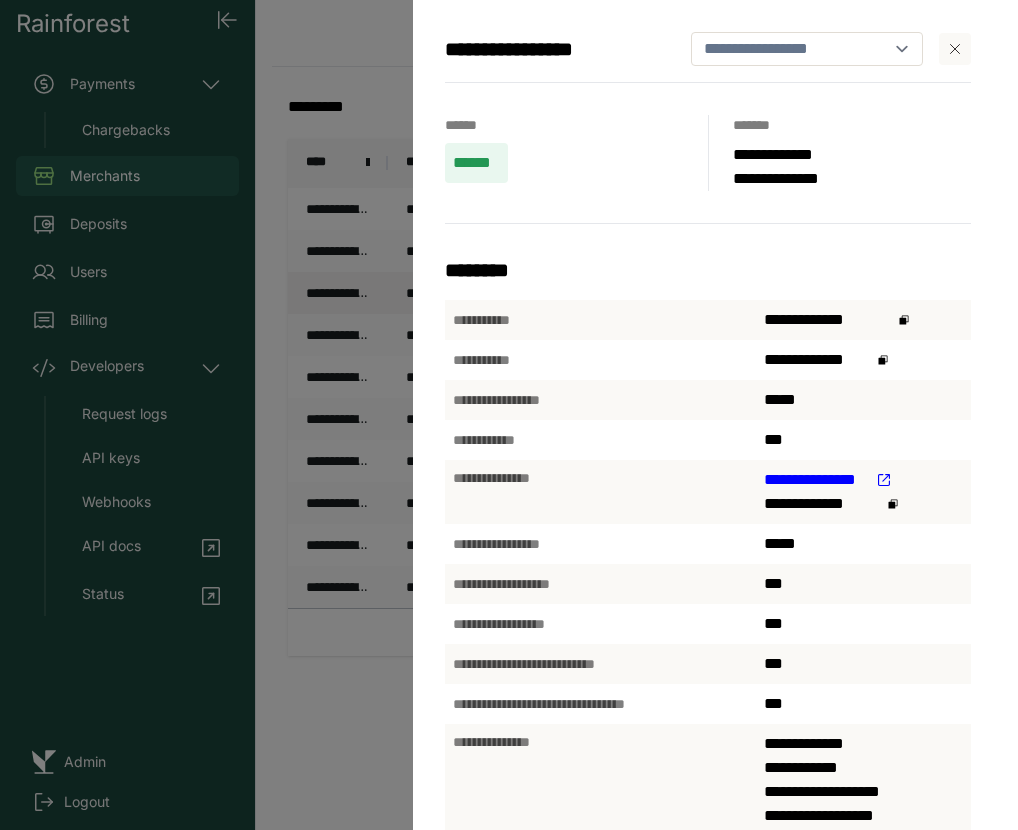 click on "**********" at bounding box center (509, 415) 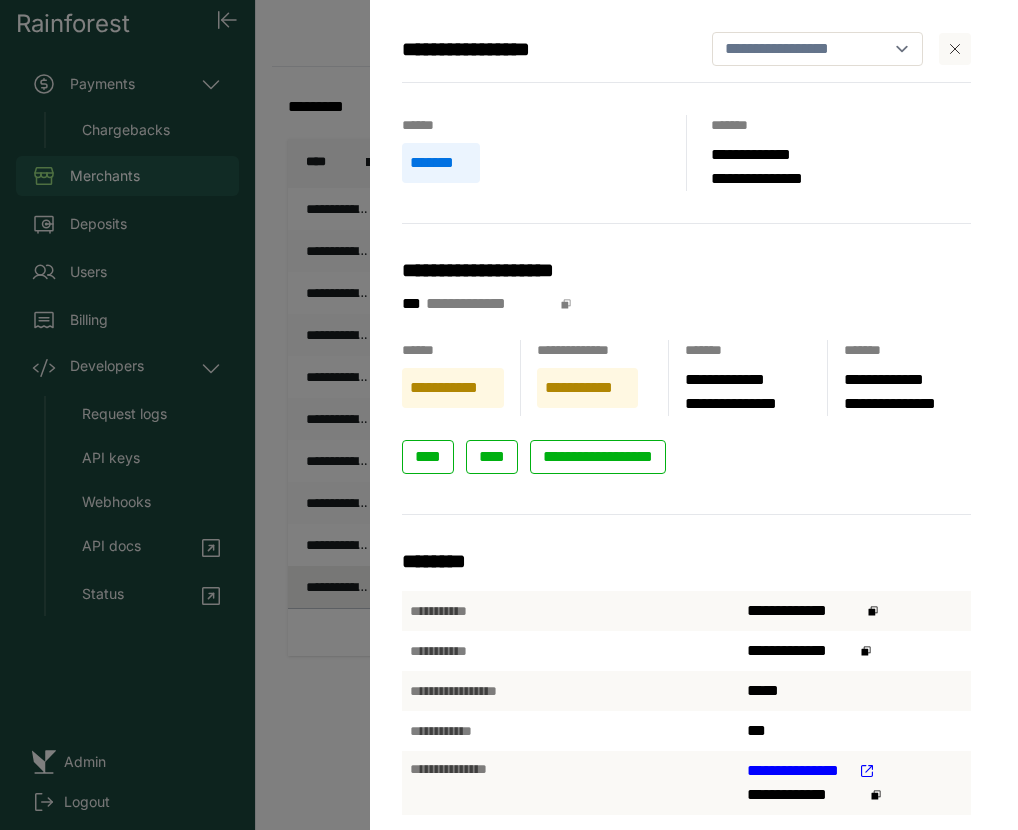 click on "**********" at bounding box center (509, 415) 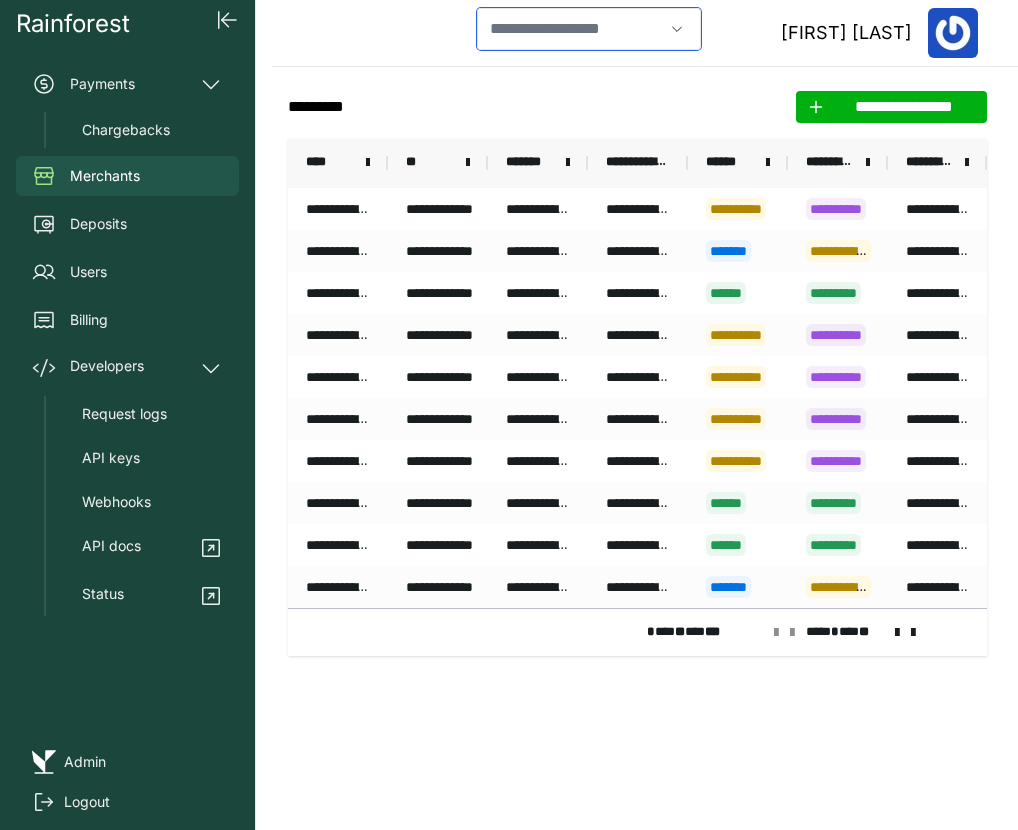 click at bounding box center (570, 29) 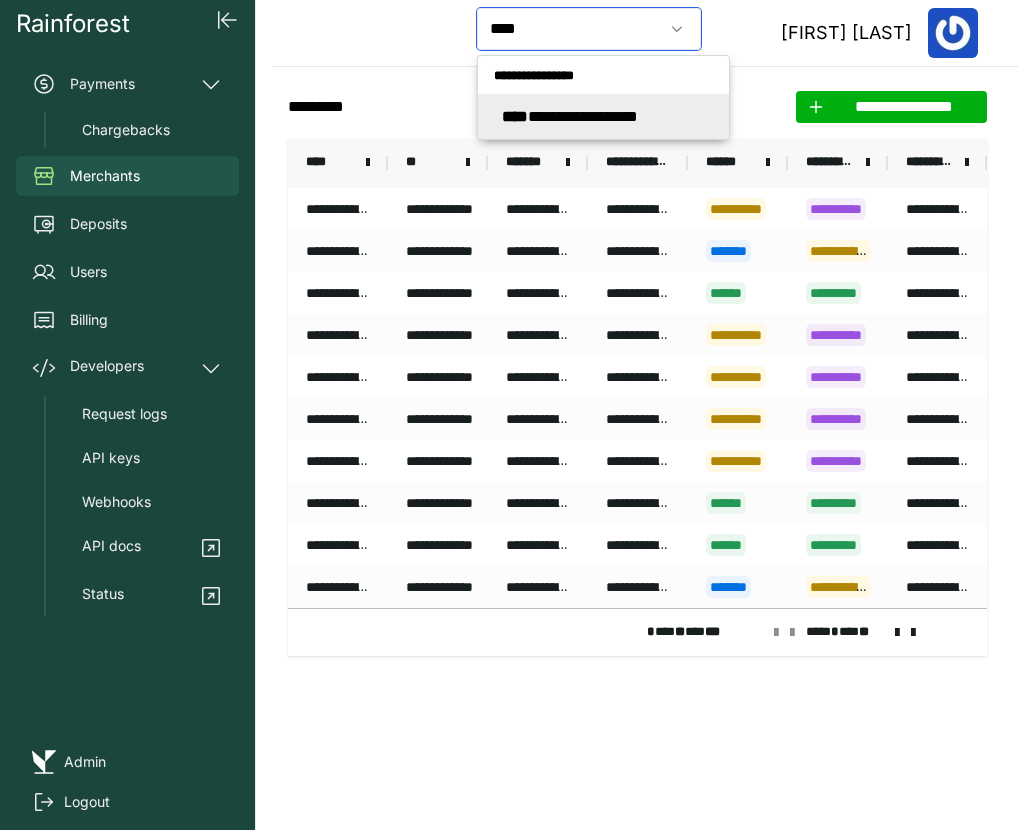 click on "**********" at bounding box center [570, 116] 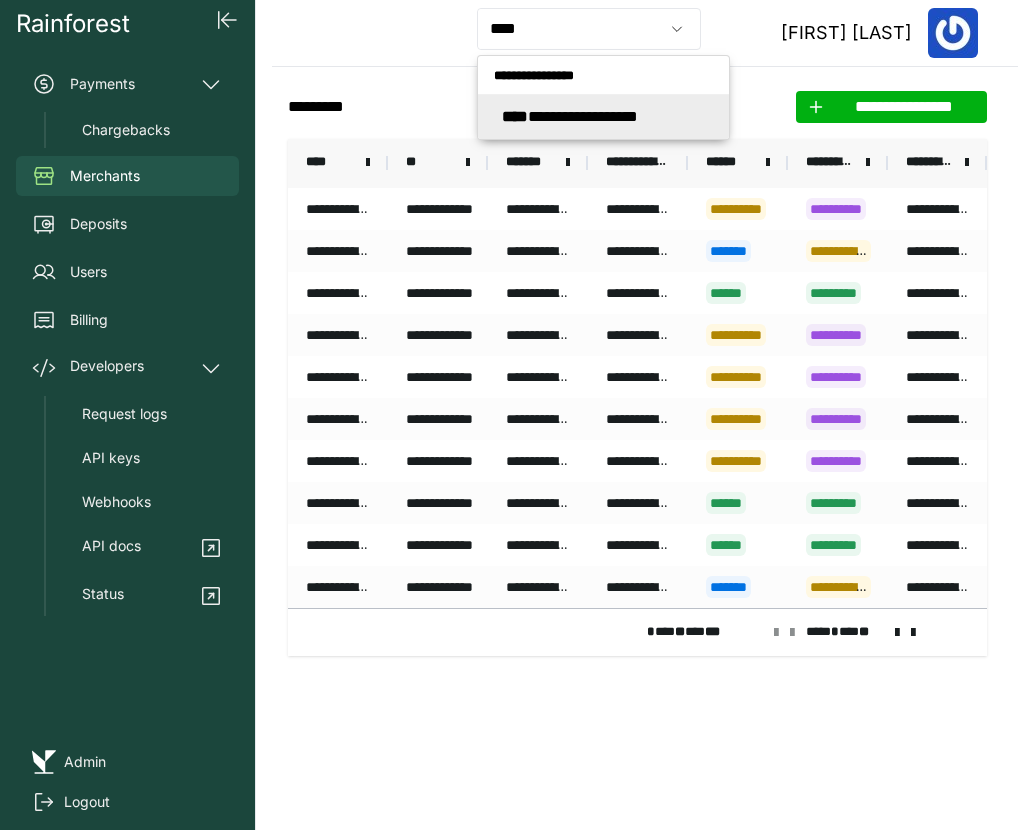 type on "**********" 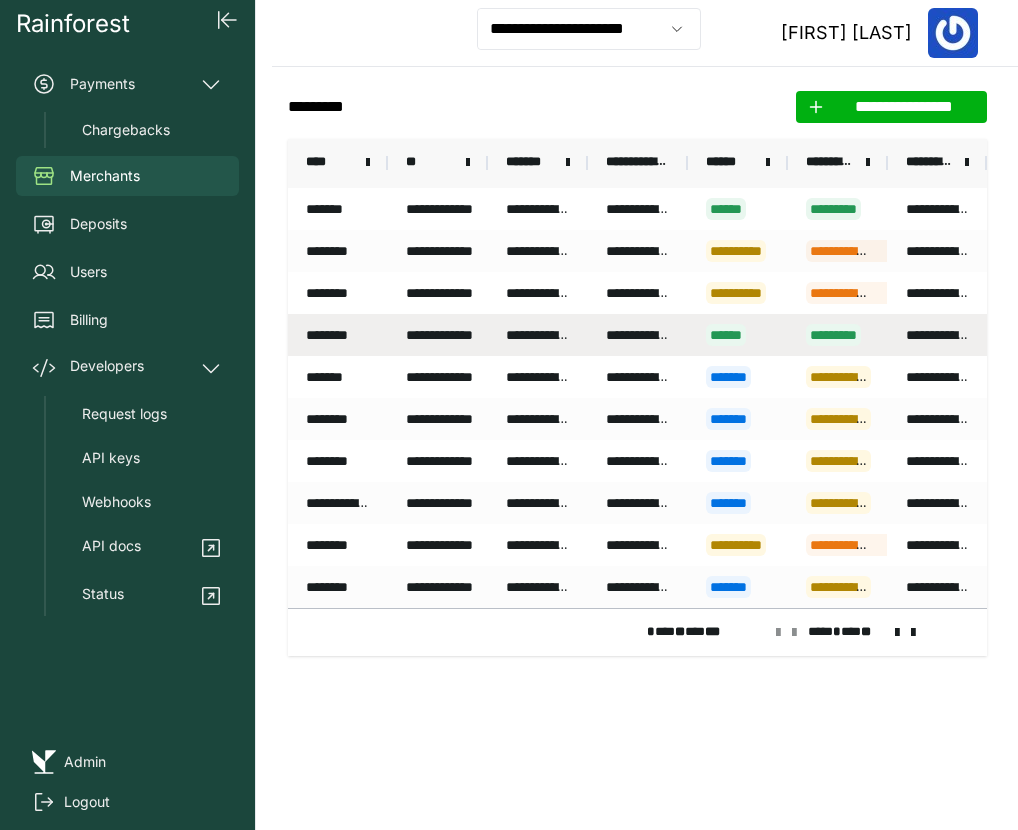 click on "********" at bounding box center [338, 335] 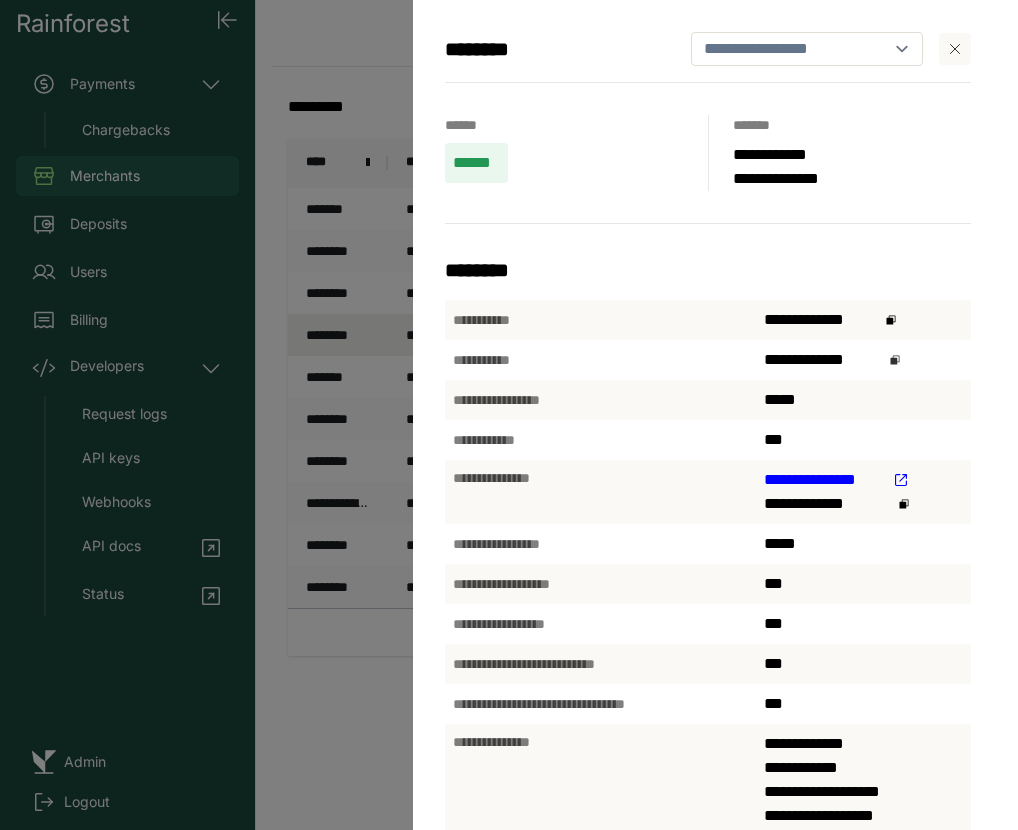 click 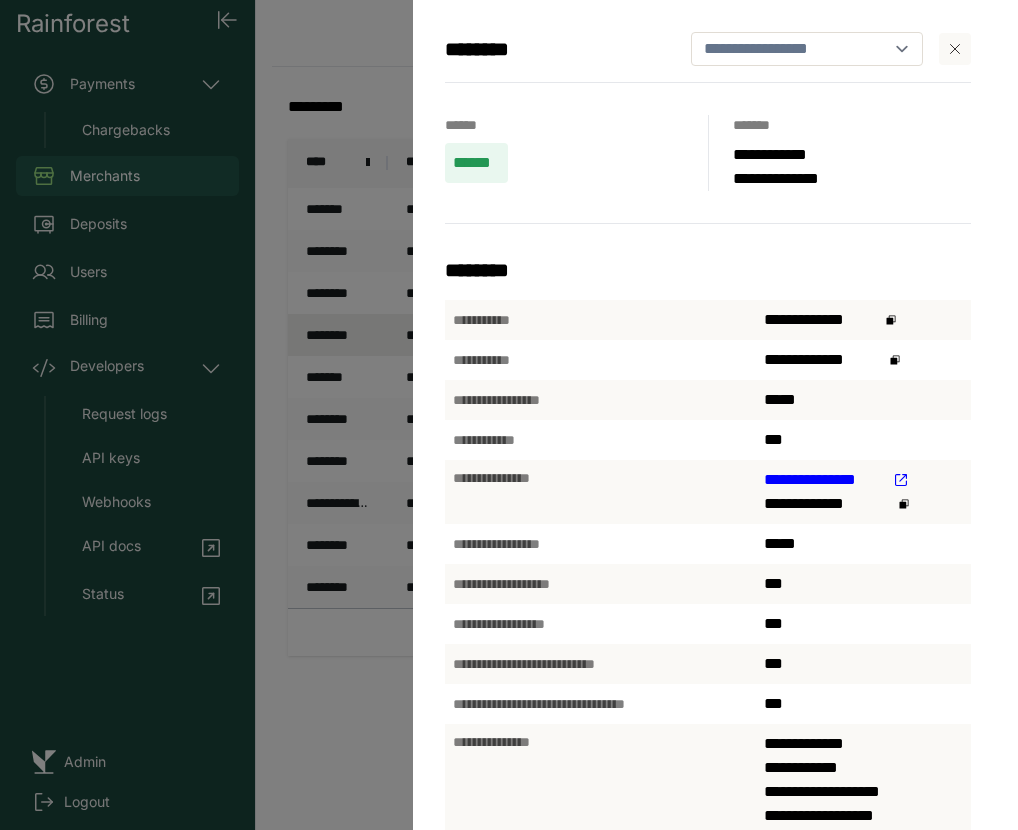 click on "**********" at bounding box center [509, 415] 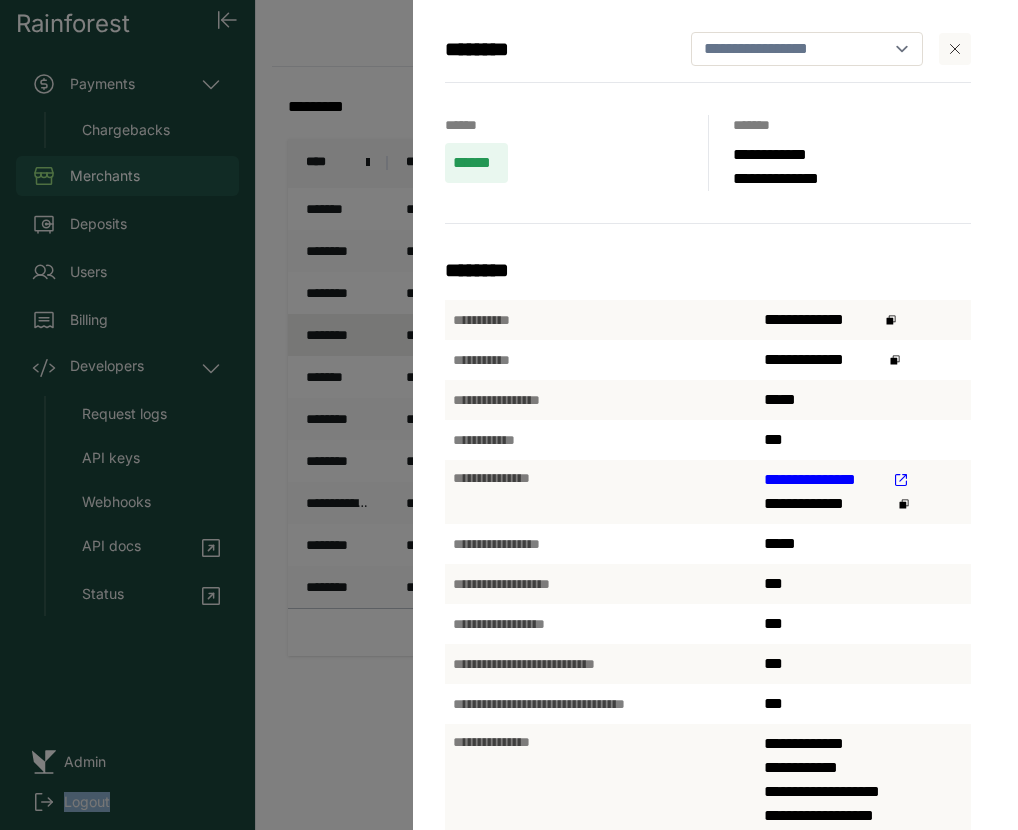 click on "**********" at bounding box center (645, 33) 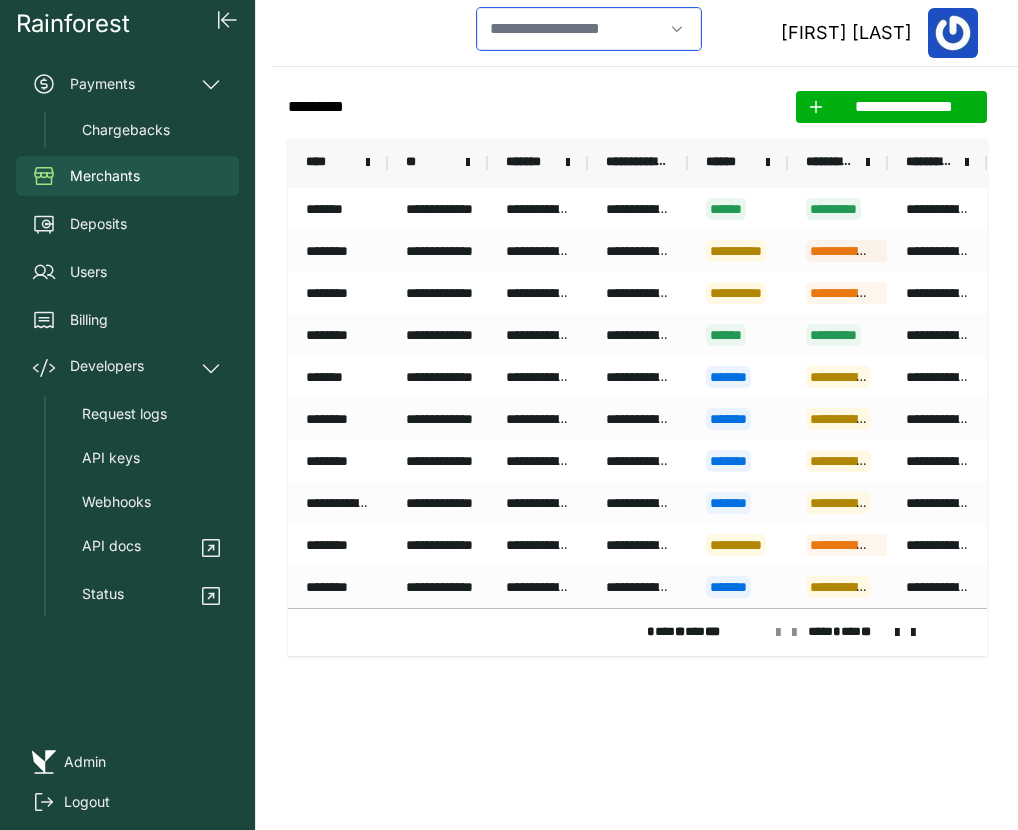 click at bounding box center (570, 29) 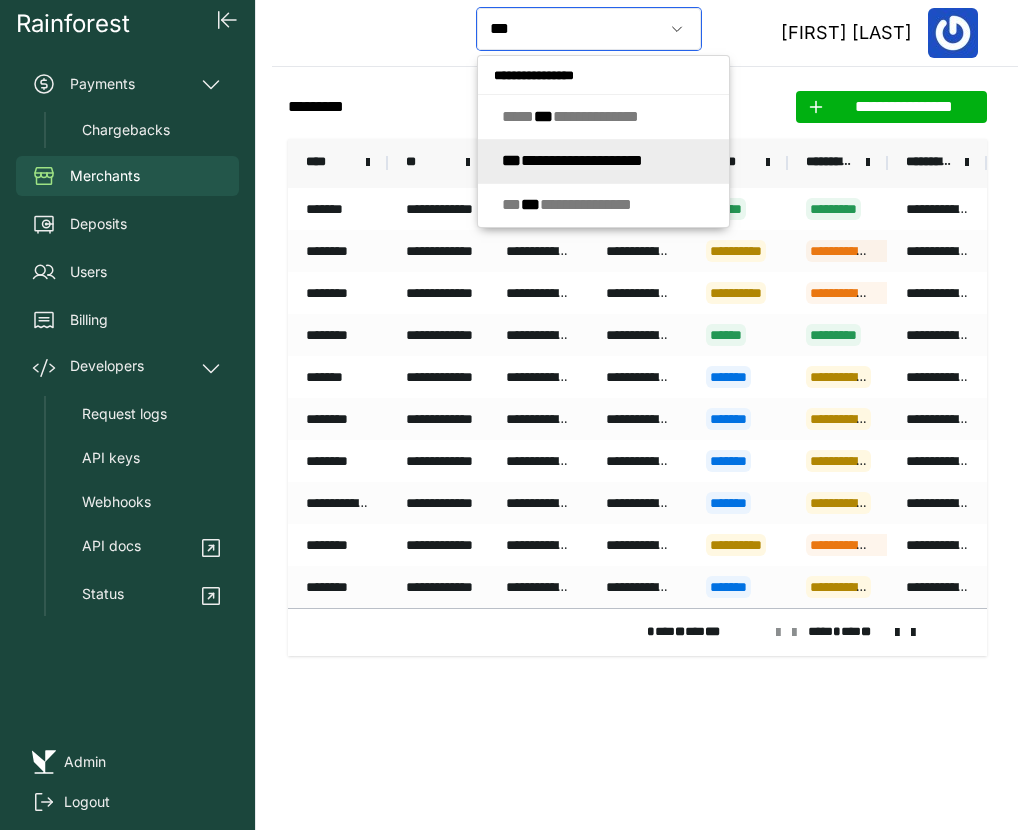 click on "**********" at bounding box center [572, 160] 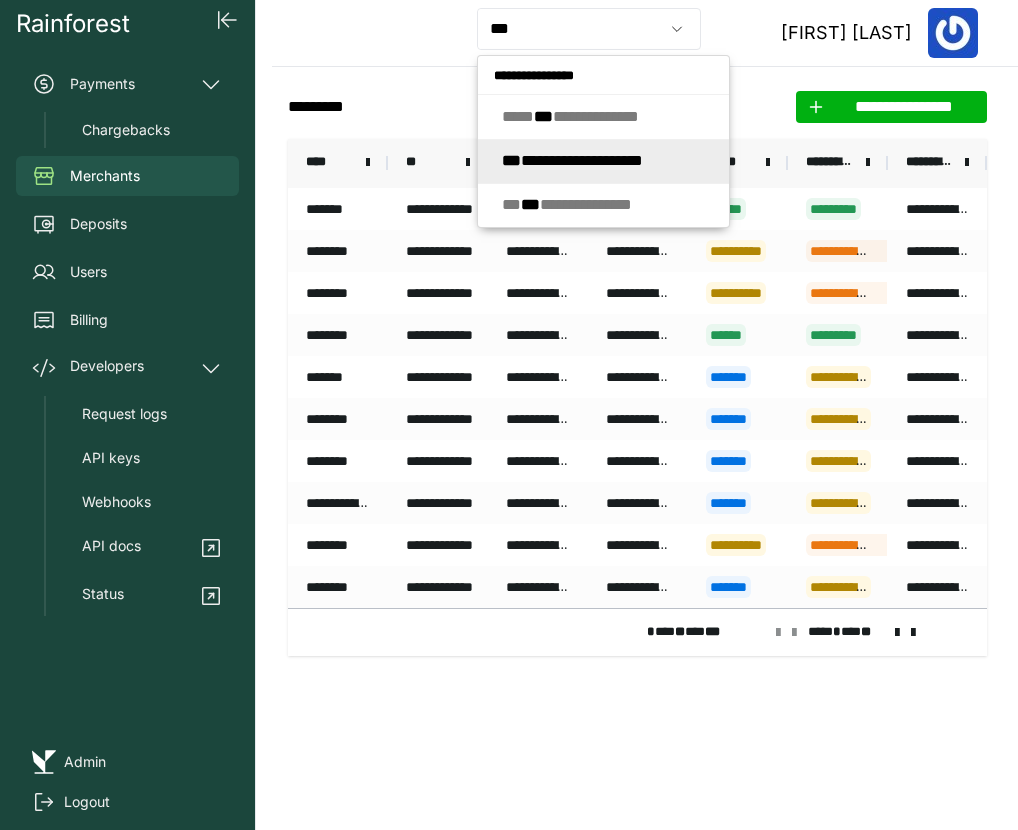 type on "**********" 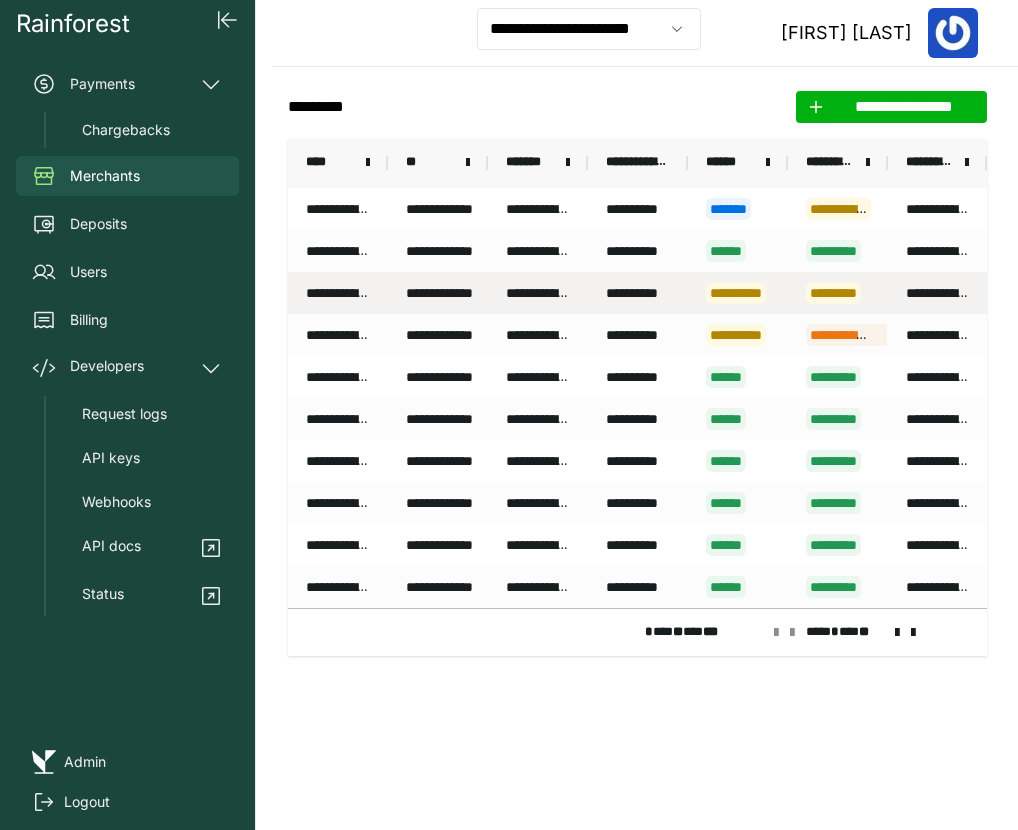 click on "**********" at bounding box center [438, 293] 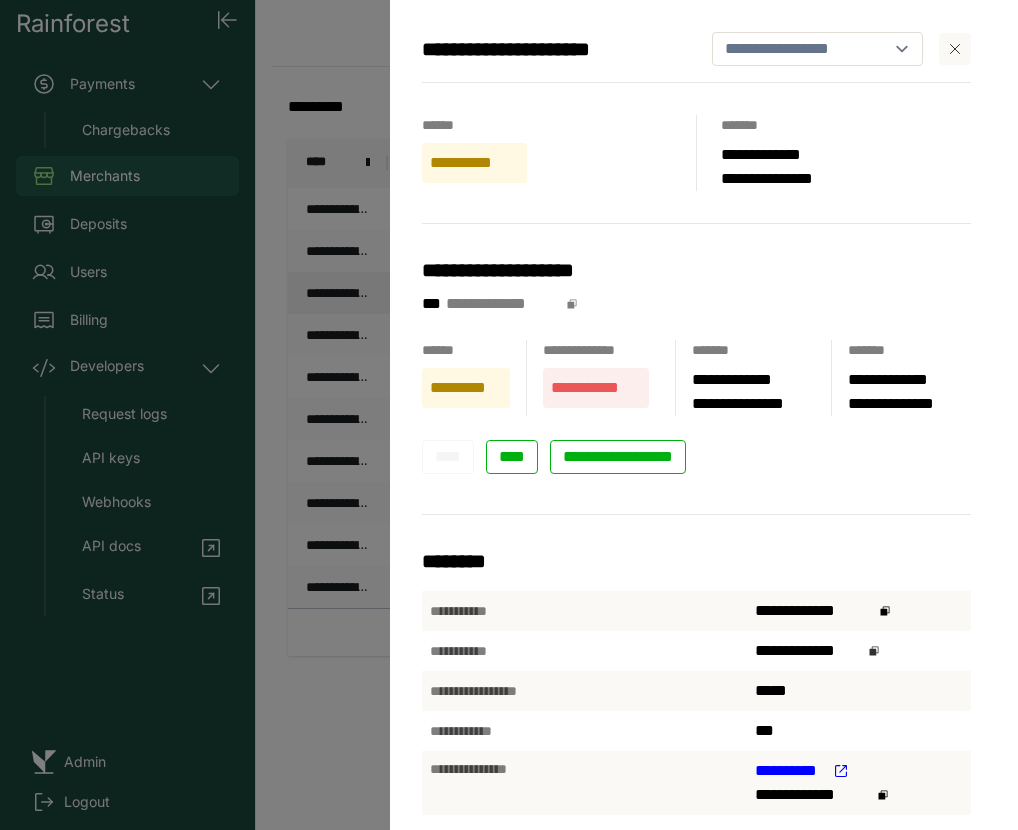 click 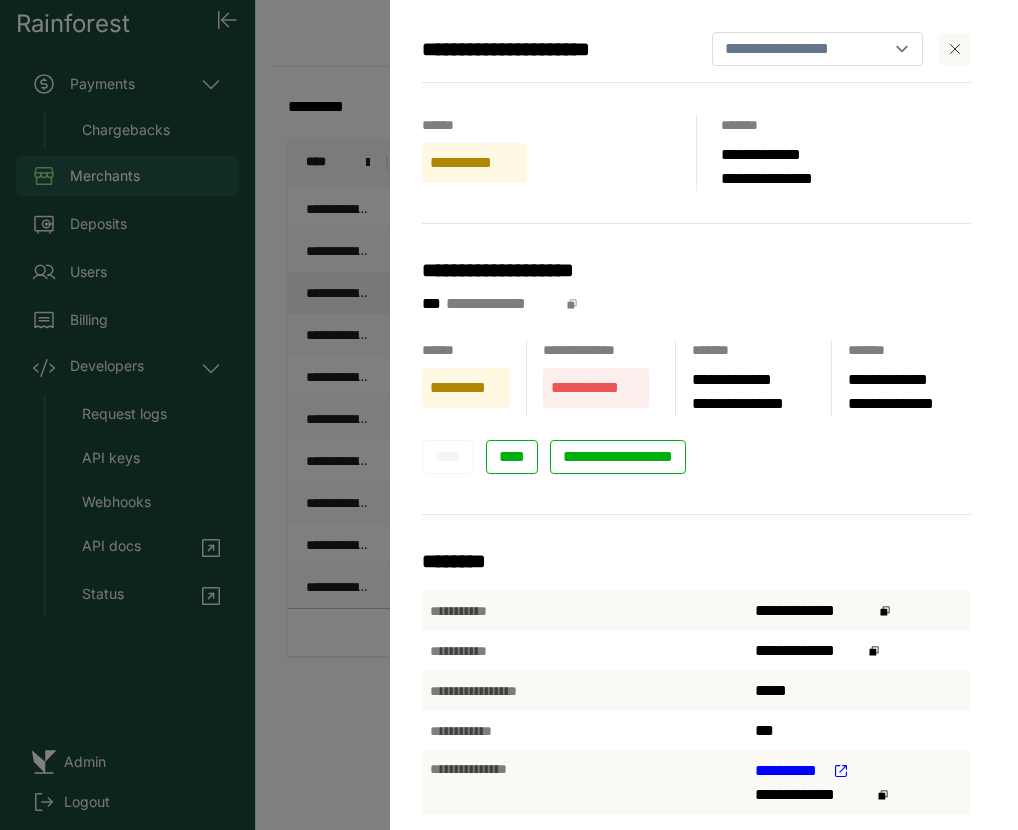 click on "**********" at bounding box center (509, 415) 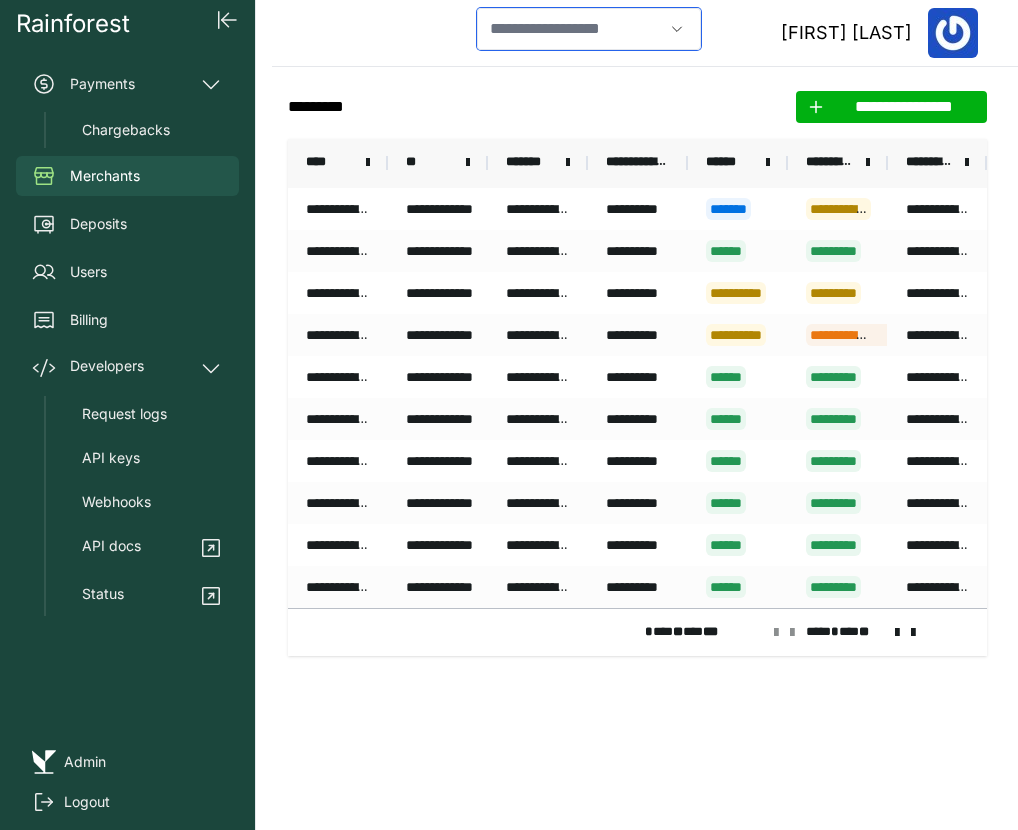 click at bounding box center (570, 29) 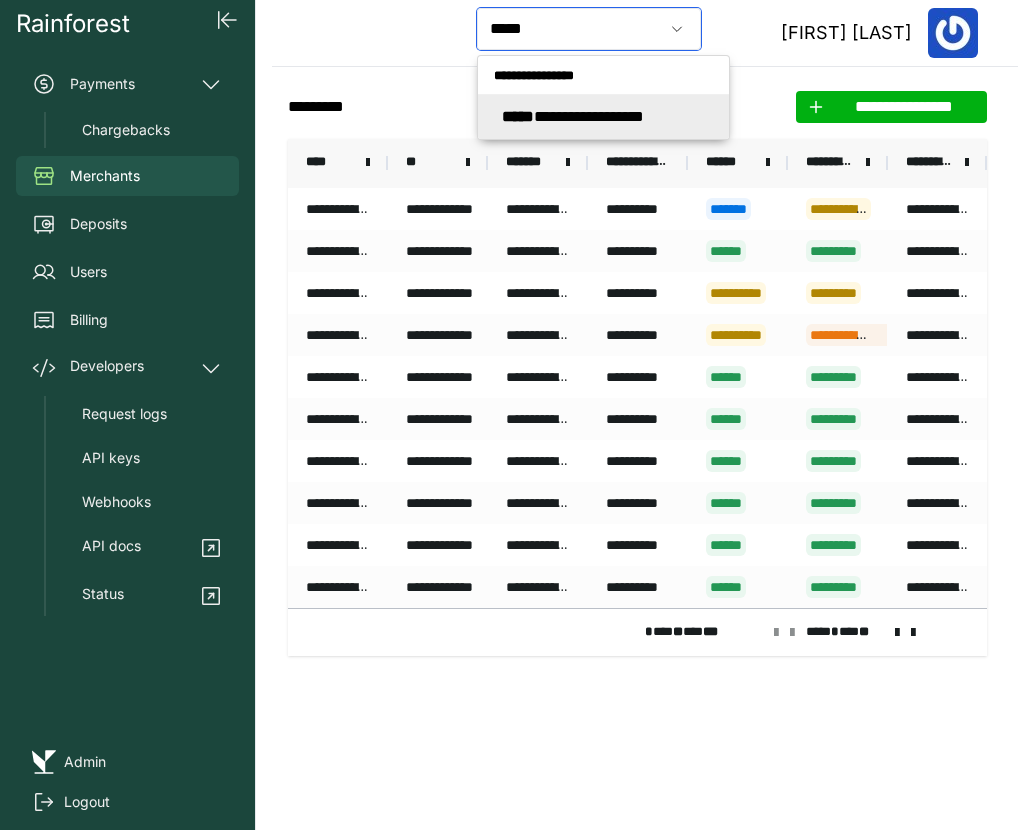 click on "*****" at bounding box center [518, 116] 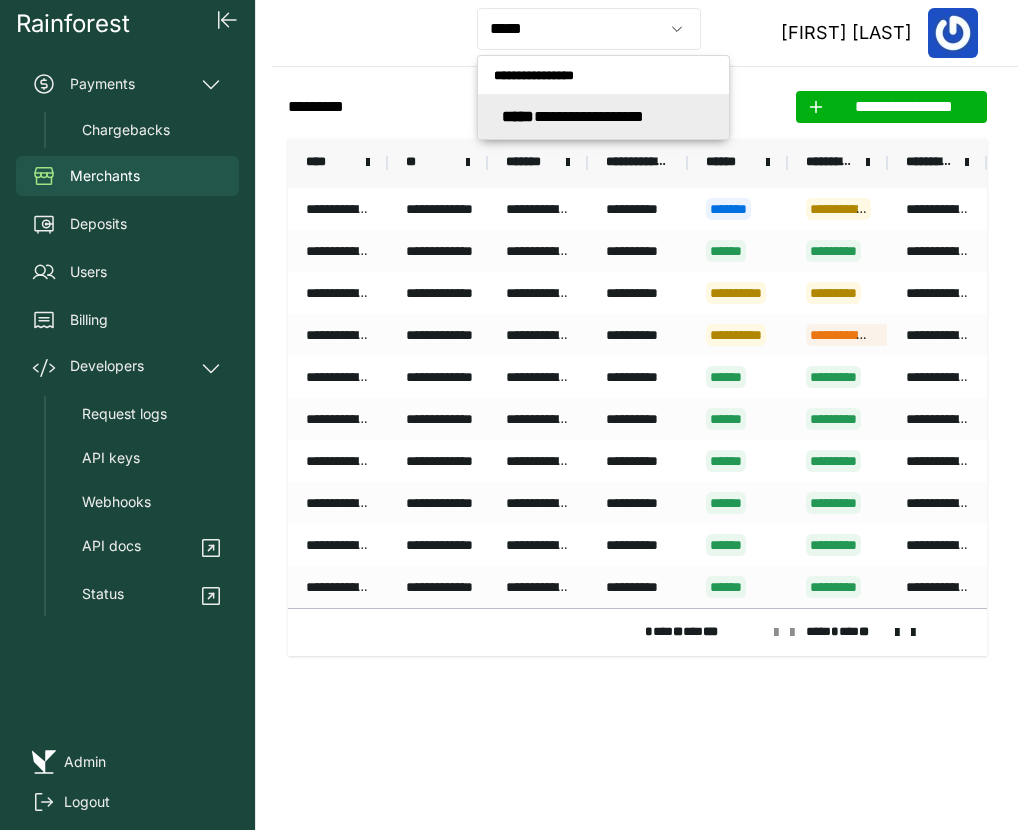 type on "**********" 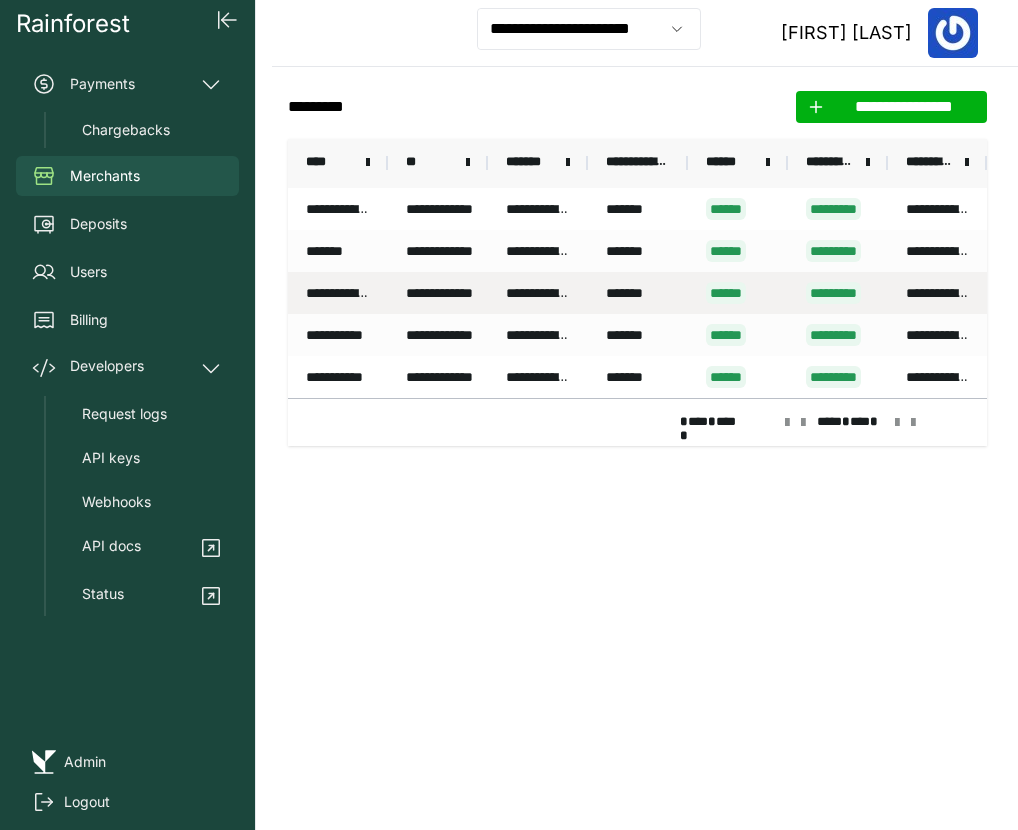 click on "**********" at bounding box center [338, 293] 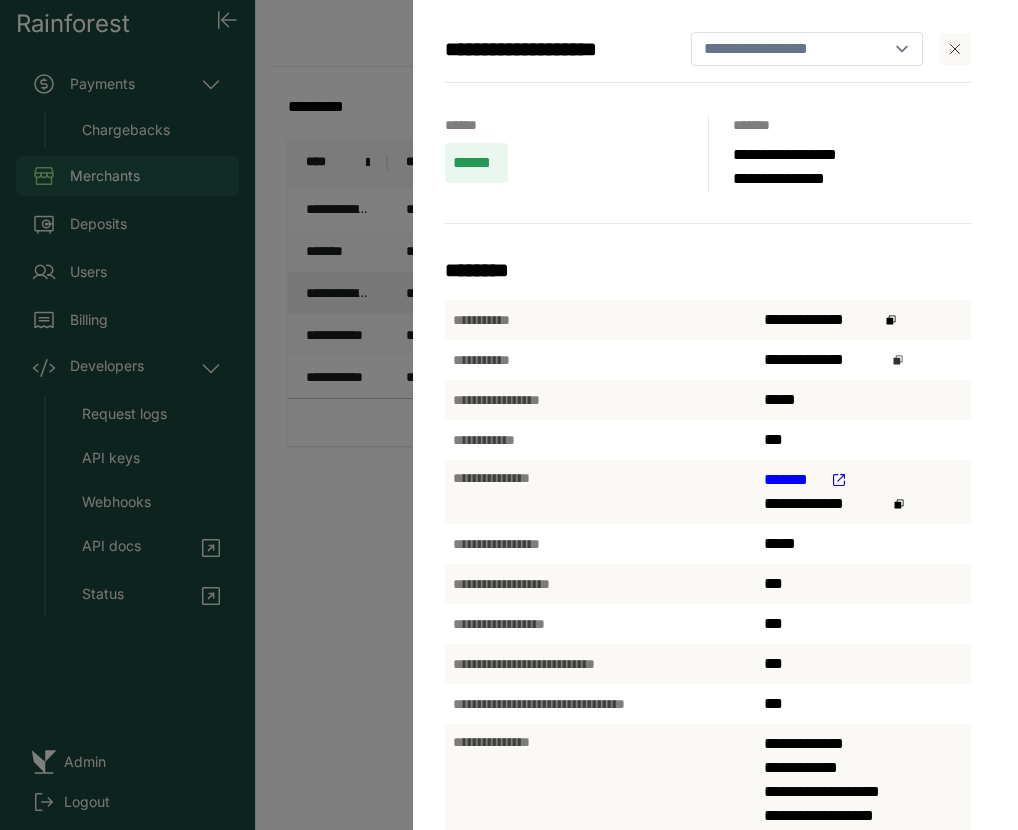 click 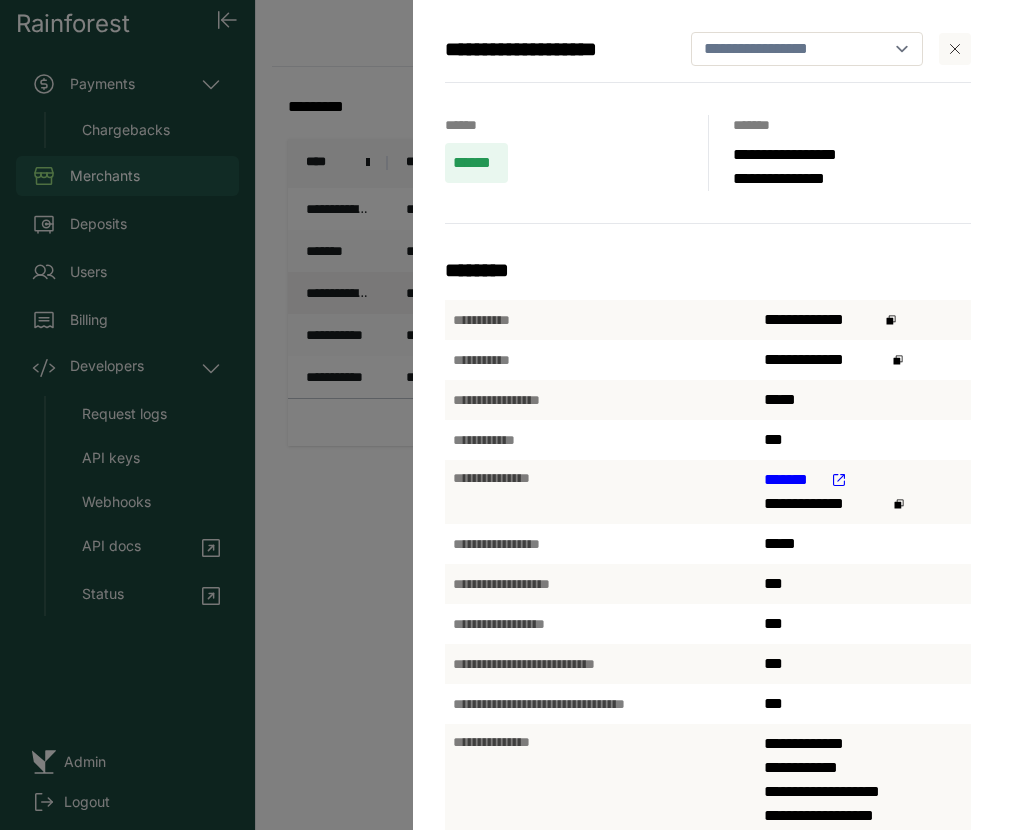 click on "**********" at bounding box center (509, 415) 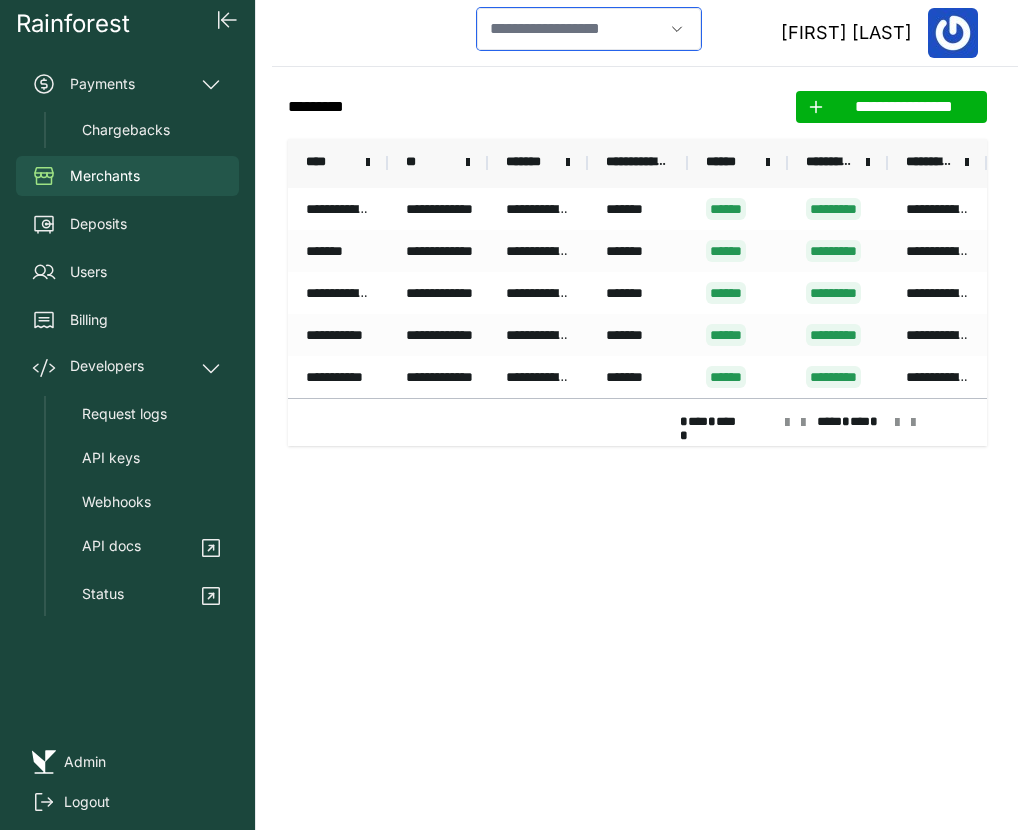 click at bounding box center (570, 29) 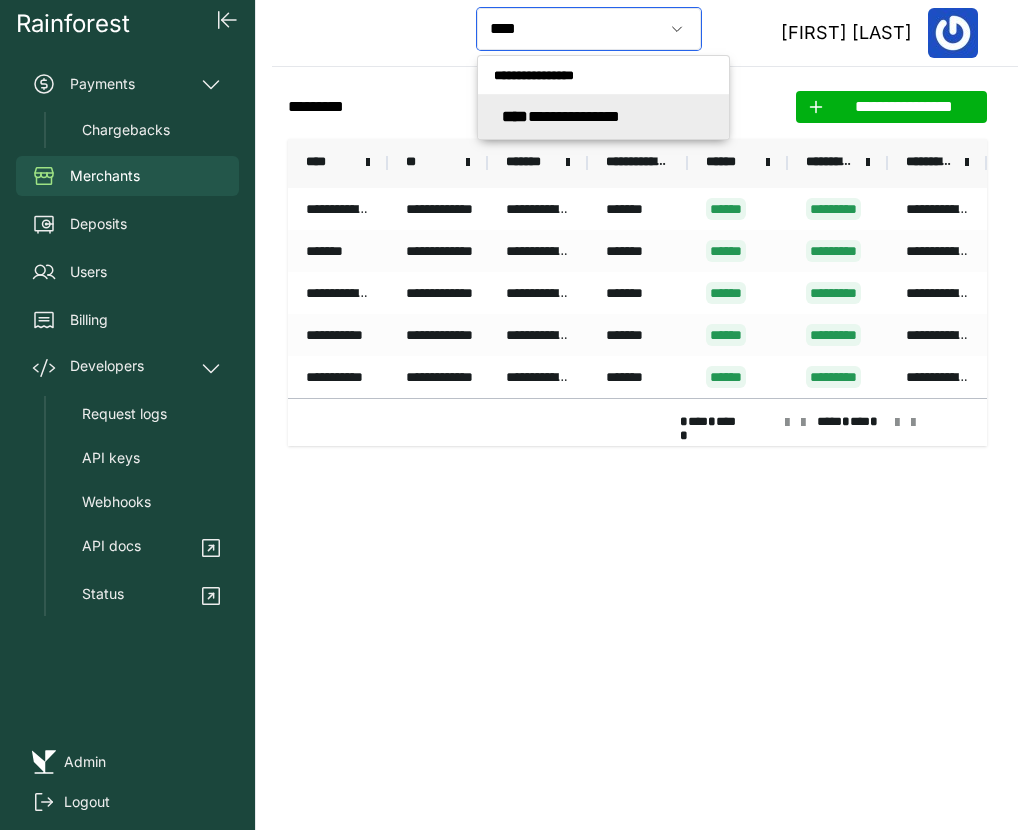 click on "**********" at bounding box center [561, 116] 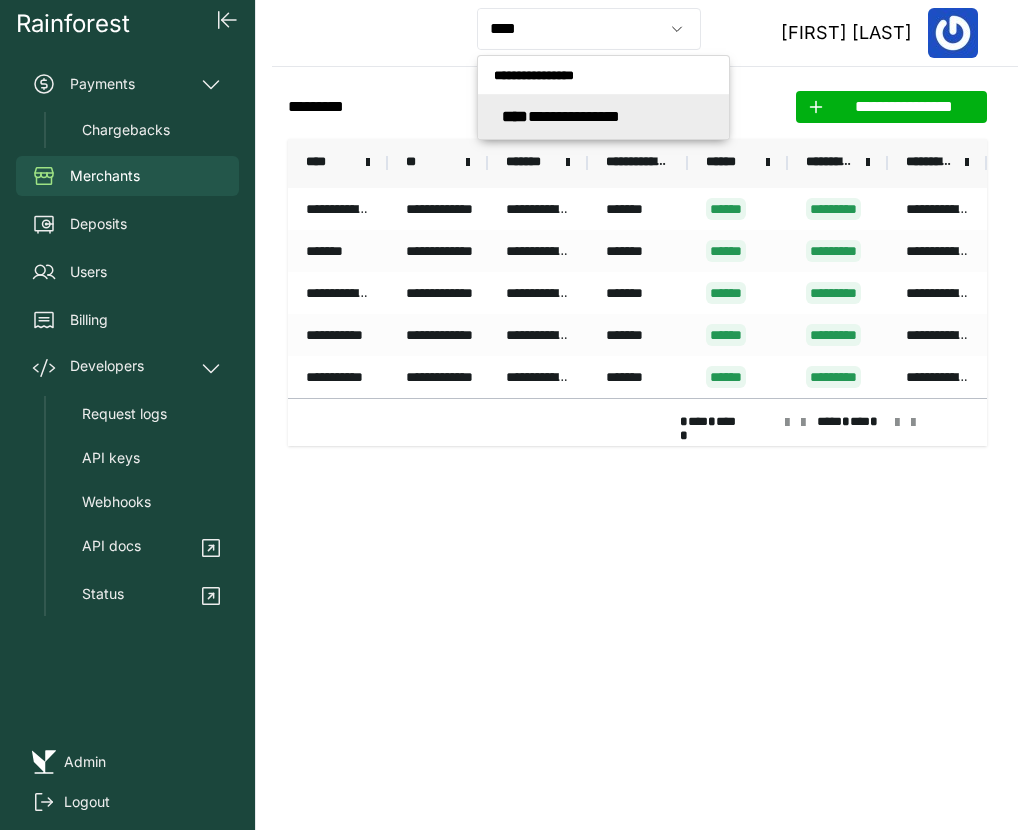 type on "**********" 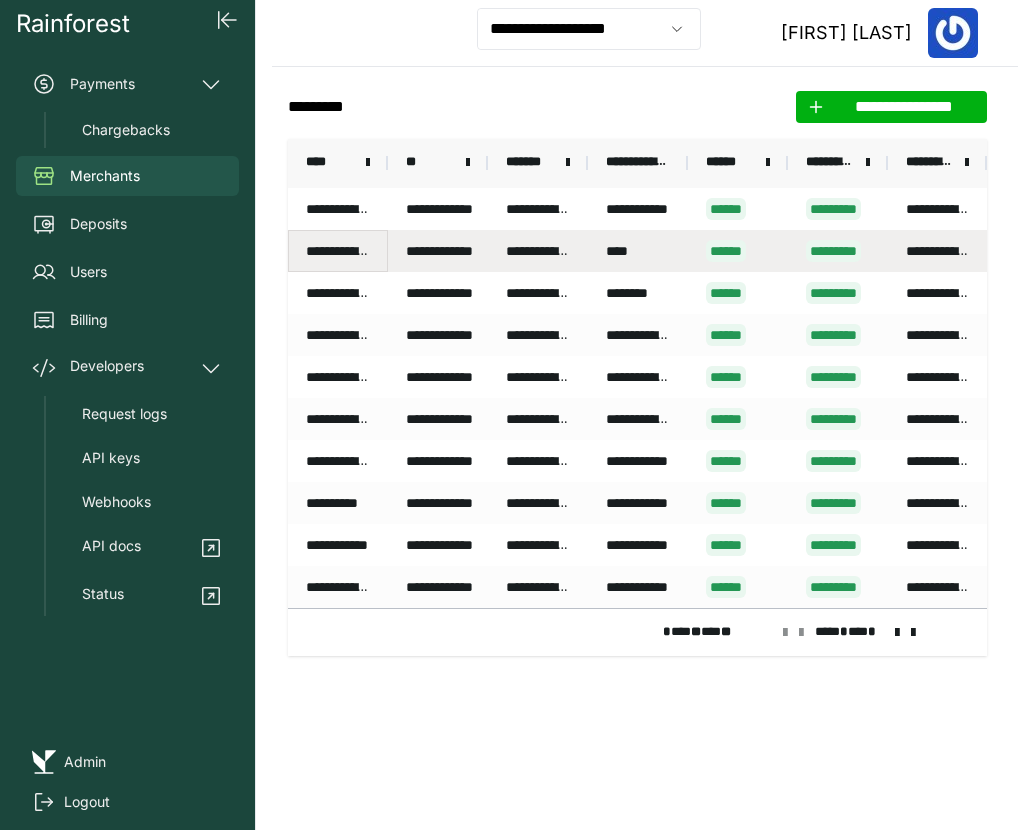 click on "**********" at bounding box center [338, 251] 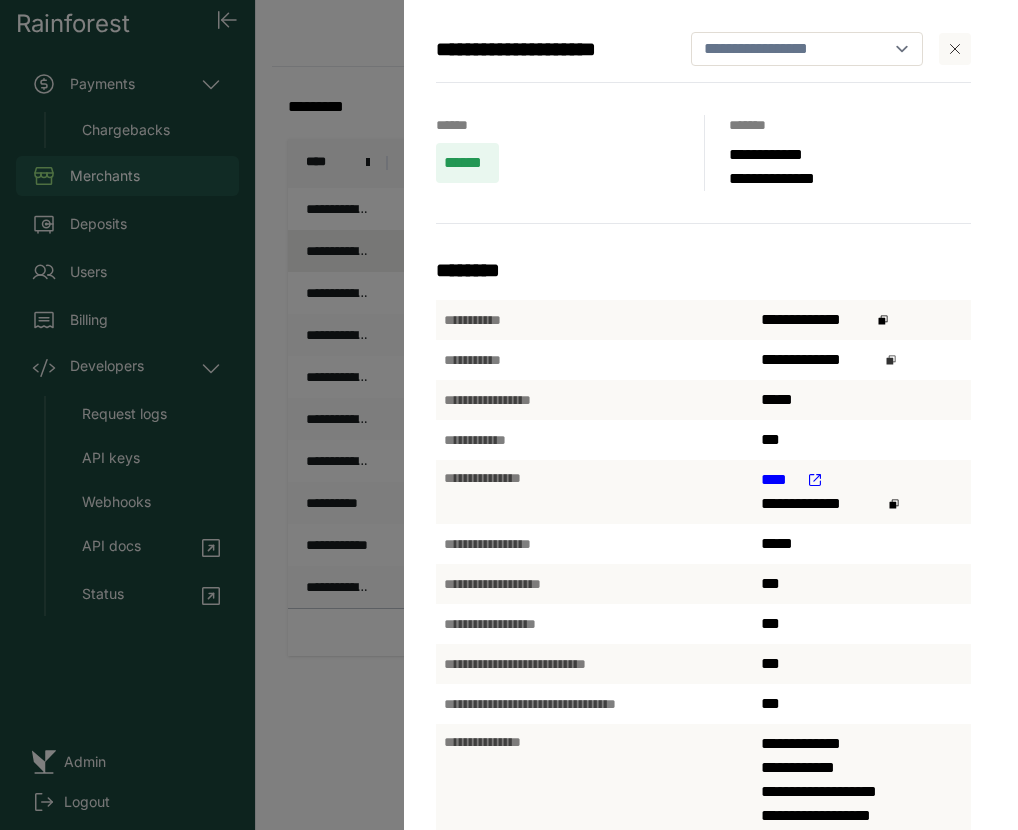 click 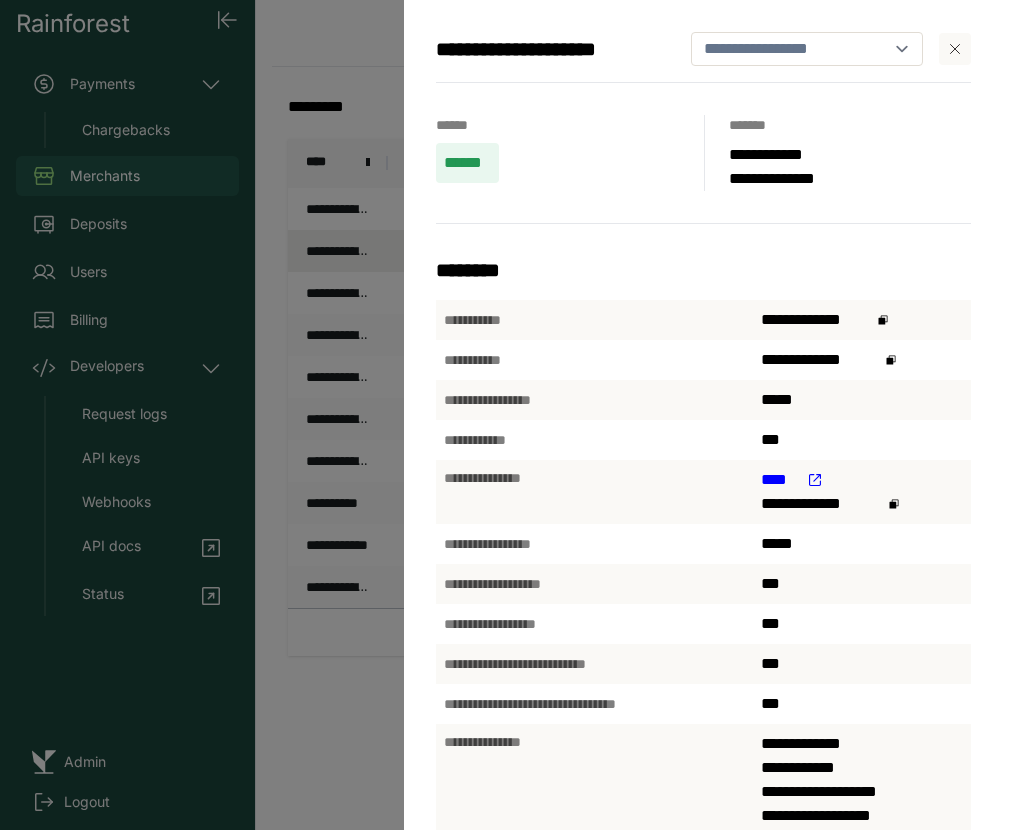 click on "**********" at bounding box center (509, 415) 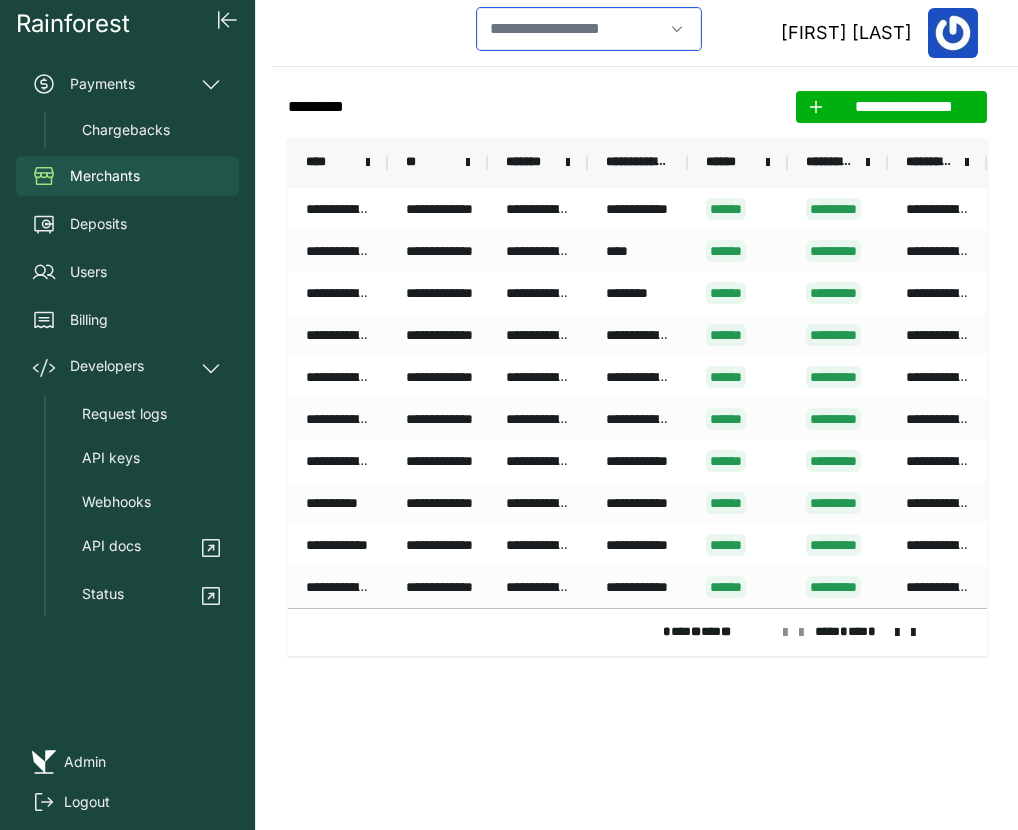 click at bounding box center [570, 29] 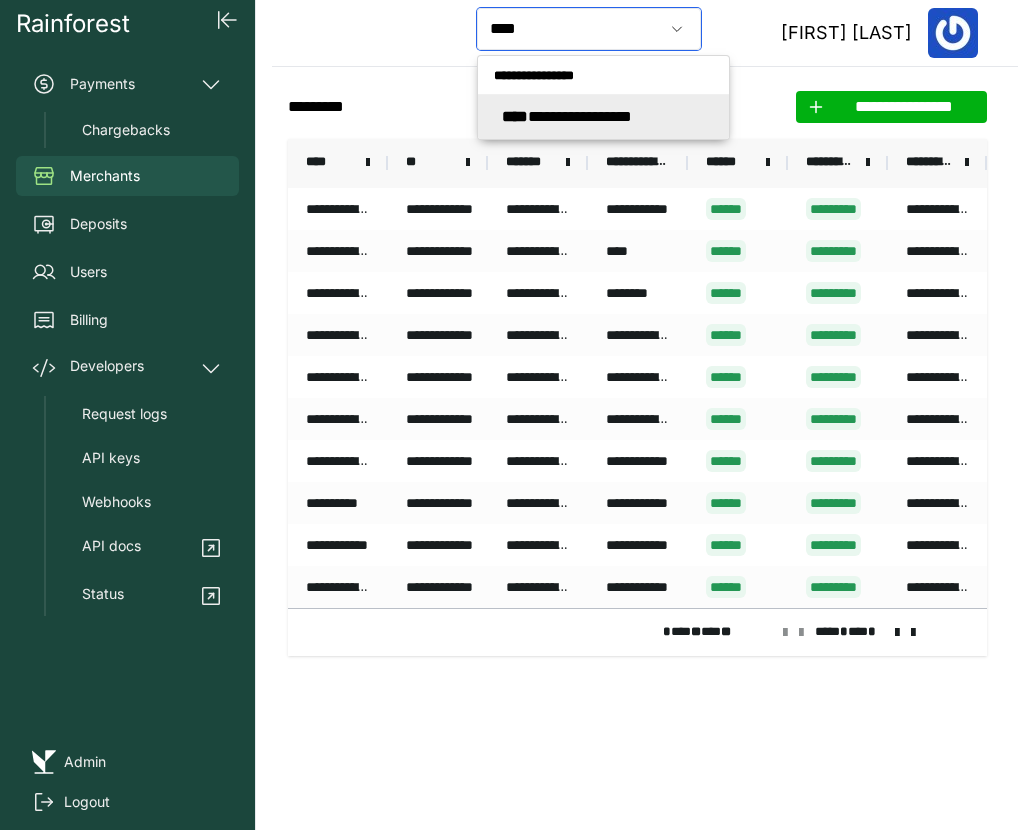 click on "**********" at bounding box center (567, 116) 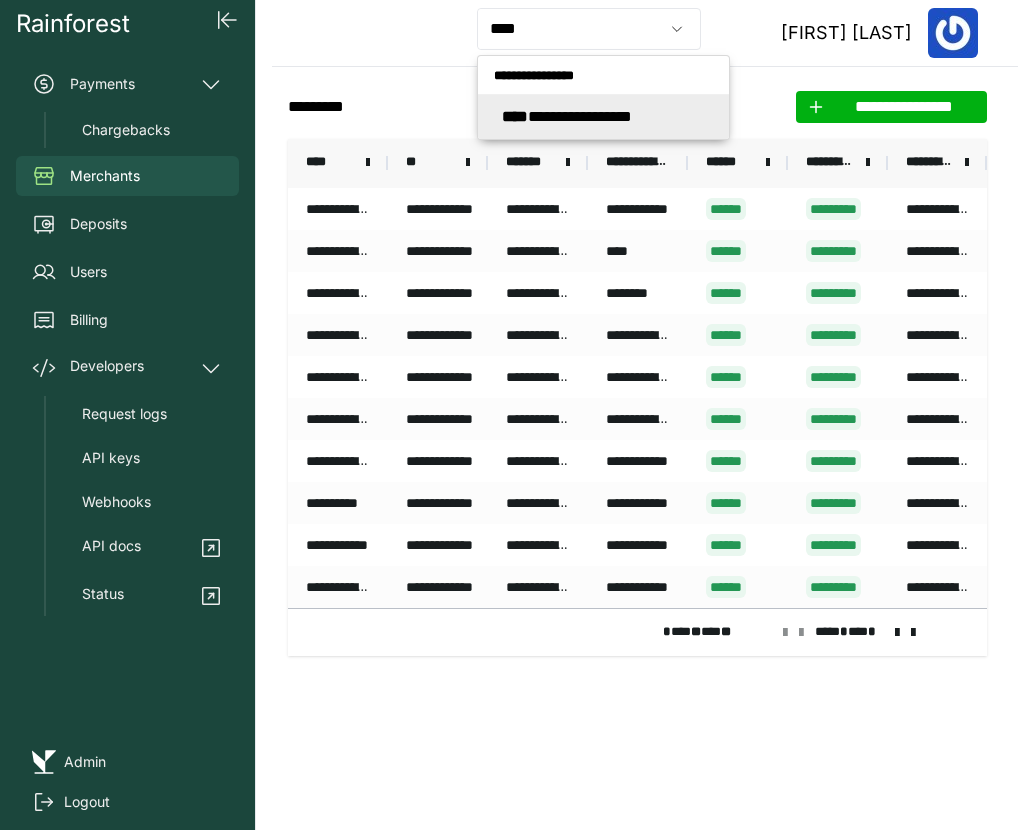 type on "**********" 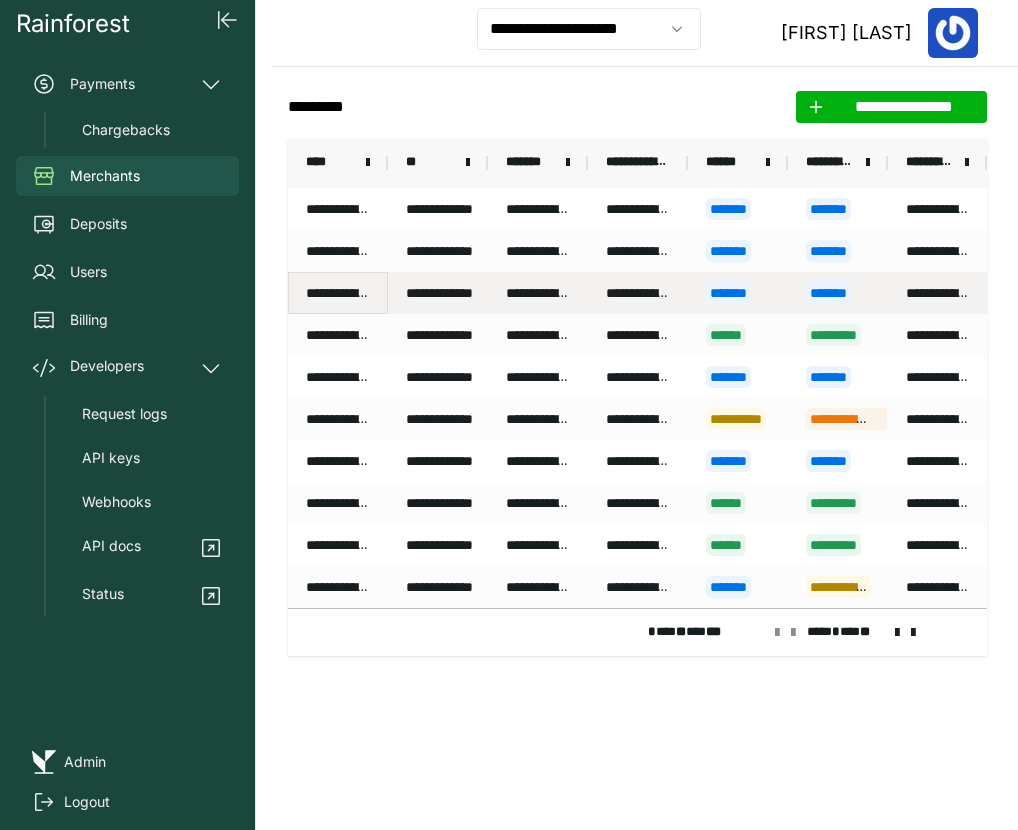 click on "**********" at bounding box center (338, 293) 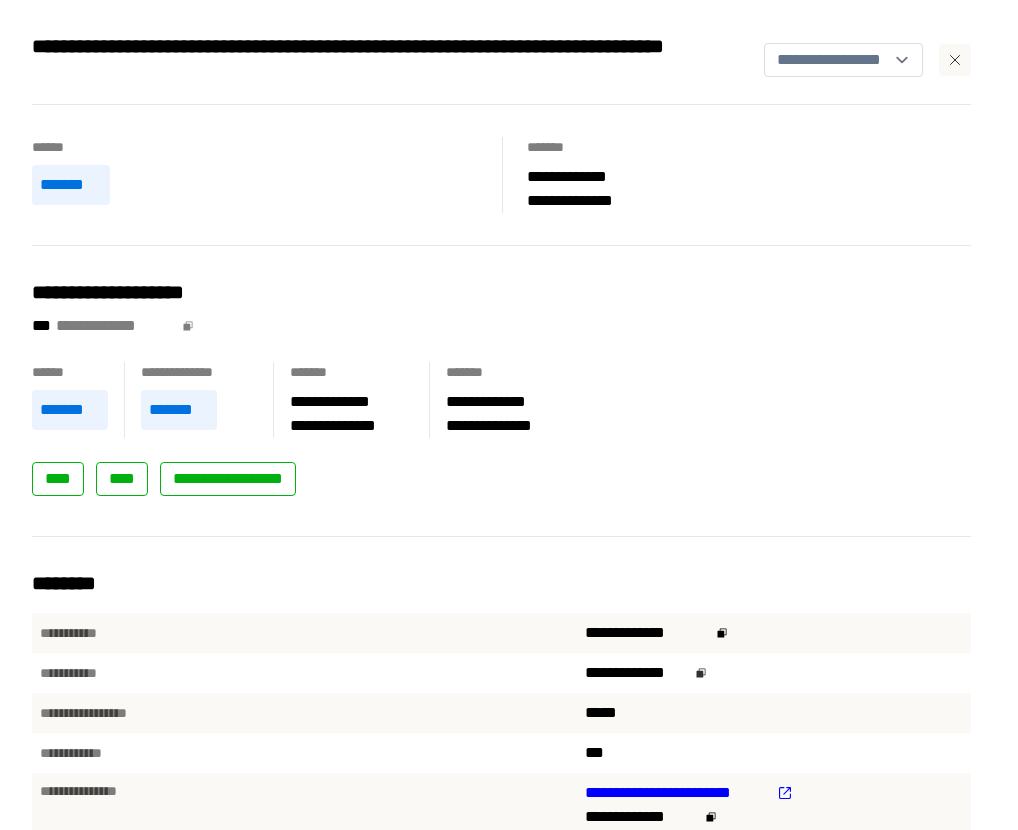 click 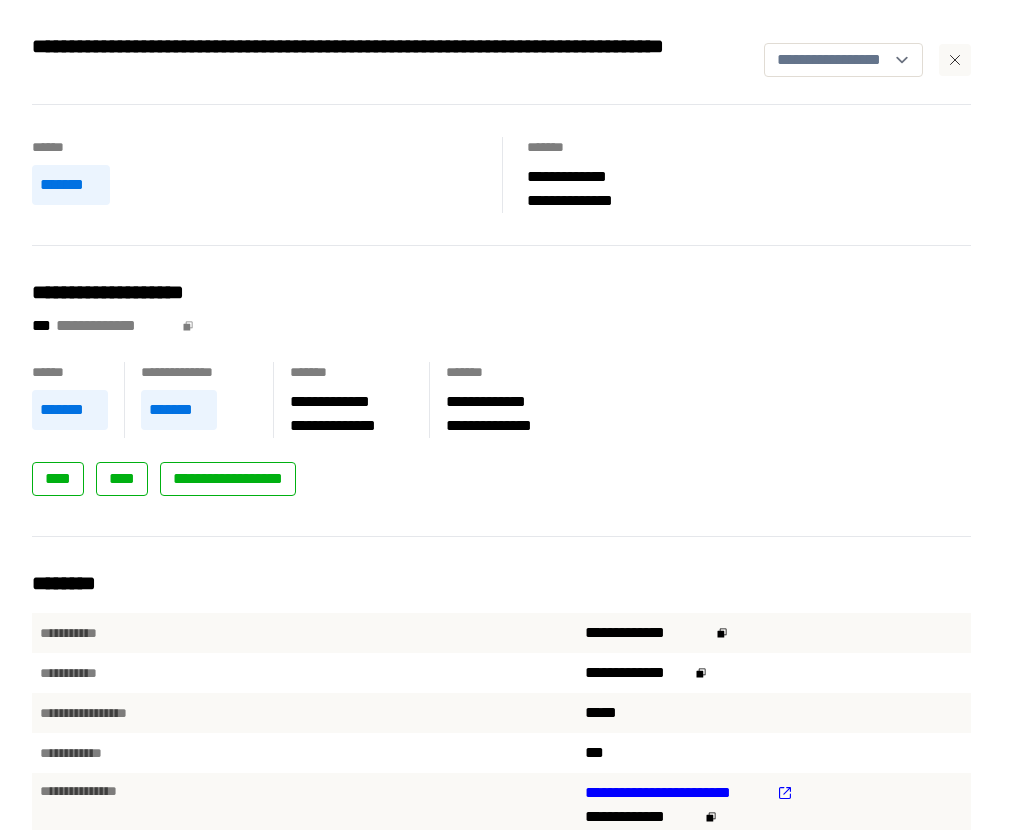 click at bounding box center [955, 60] 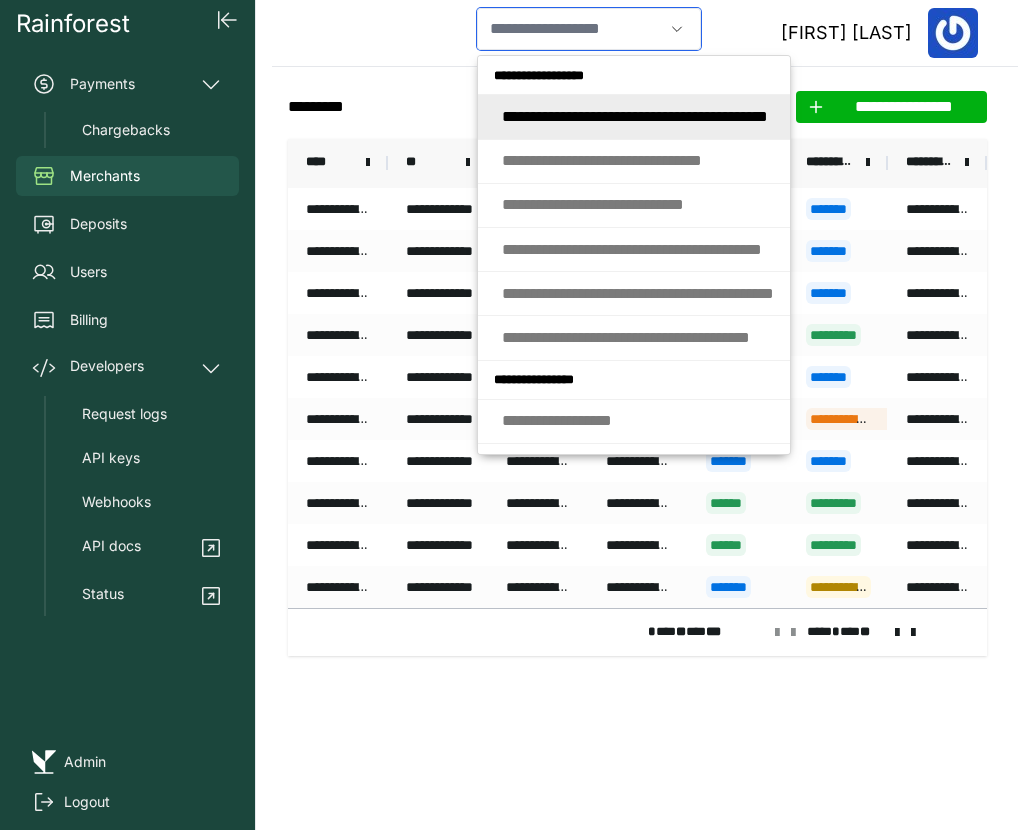 click at bounding box center [570, 29] 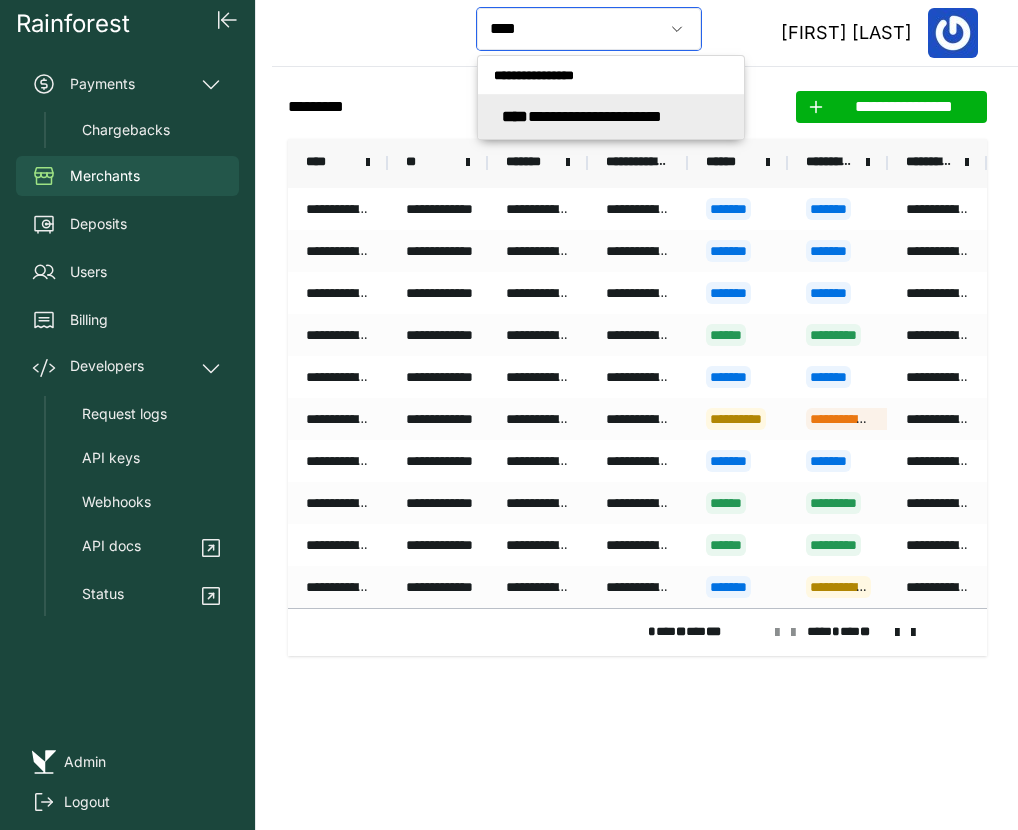 click on "**********" at bounding box center [582, 116] 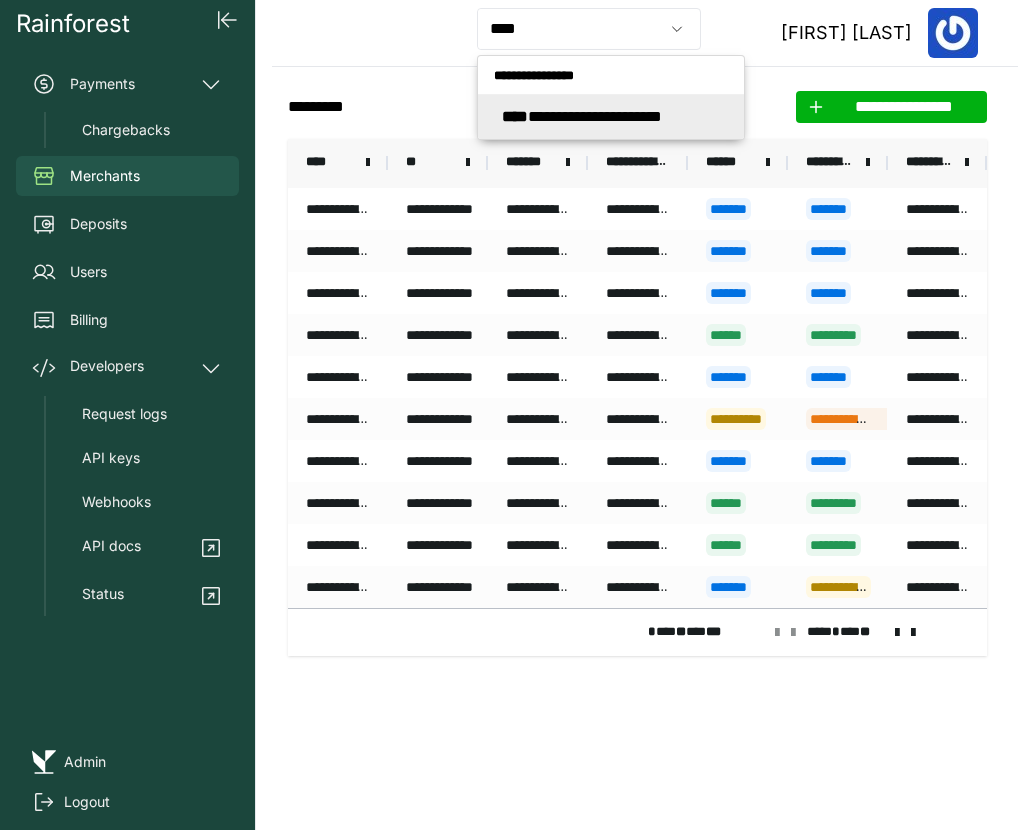 type on "**********" 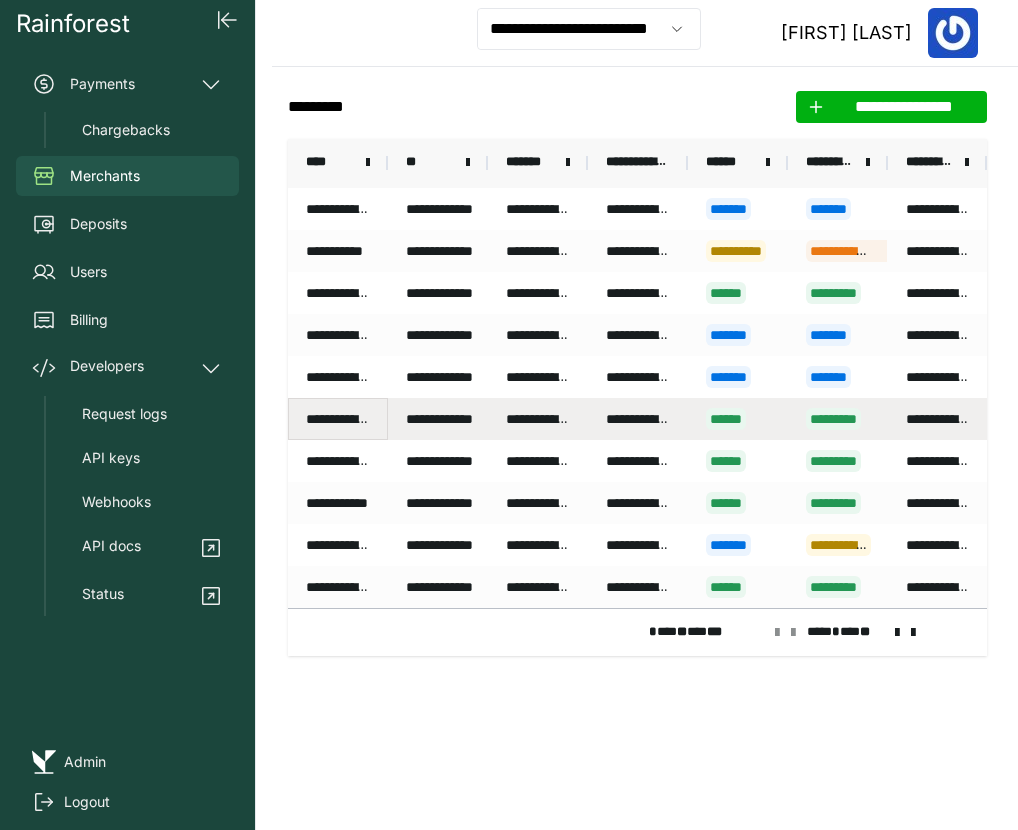 click on "**********" at bounding box center (338, 419) 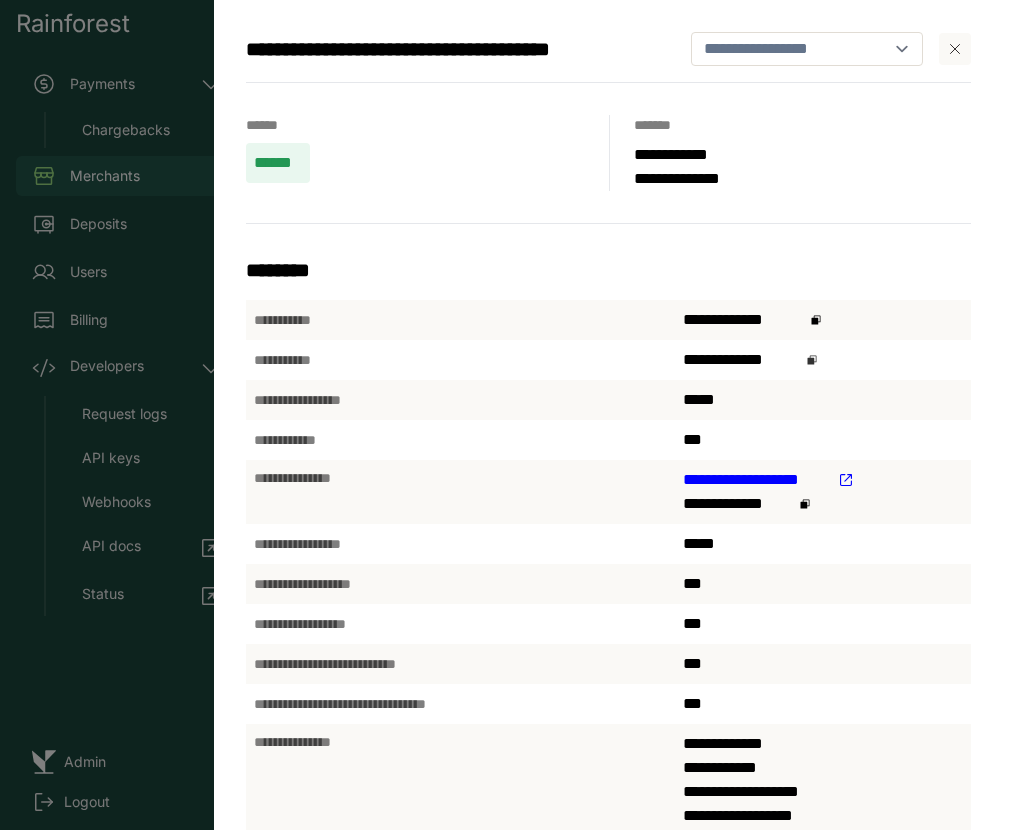 click 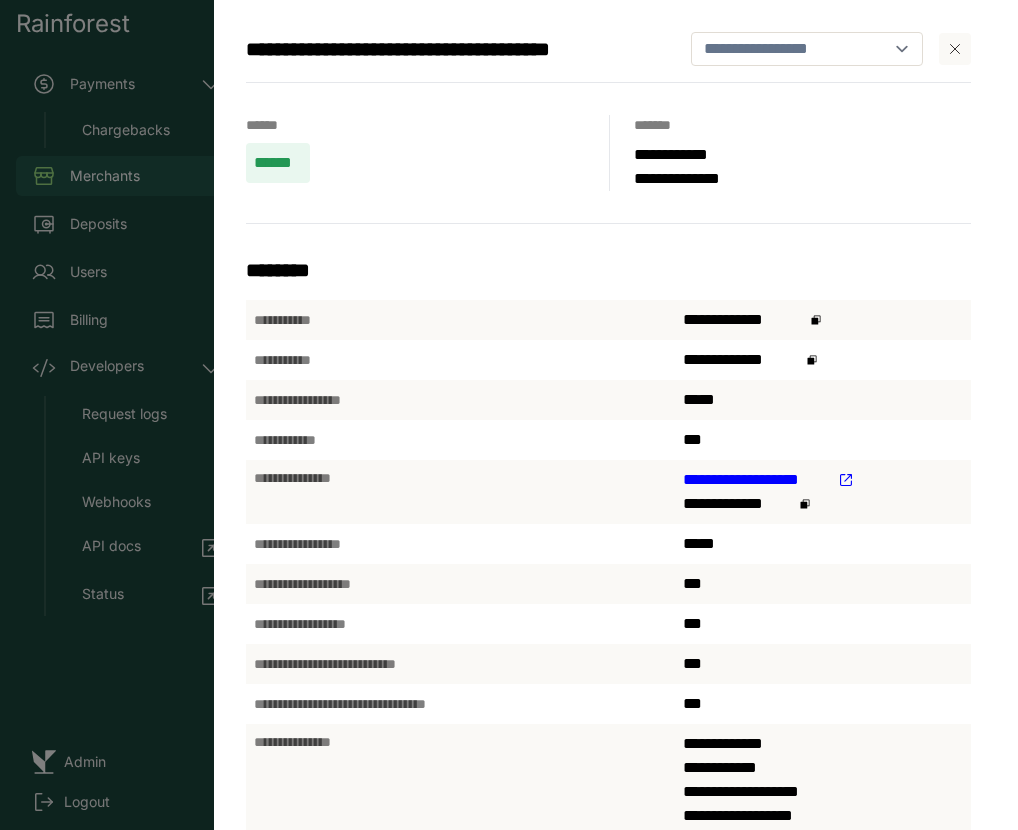 click at bounding box center [955, 49] 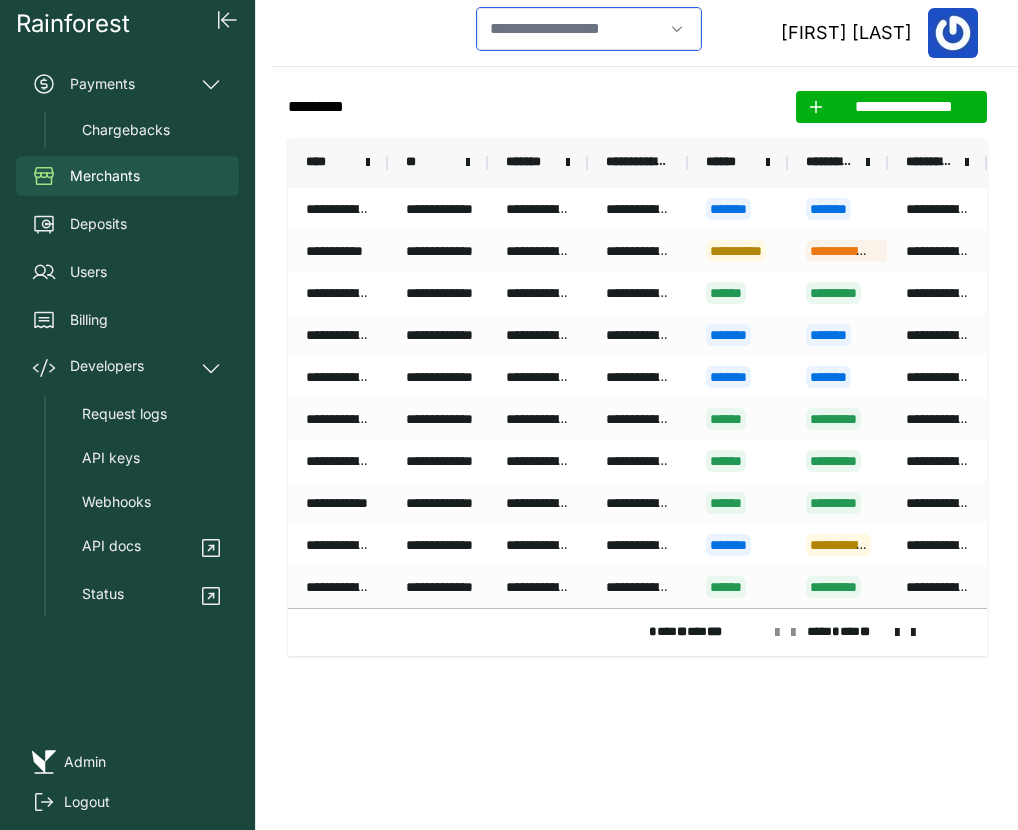 click at bounding box center [570, 29] 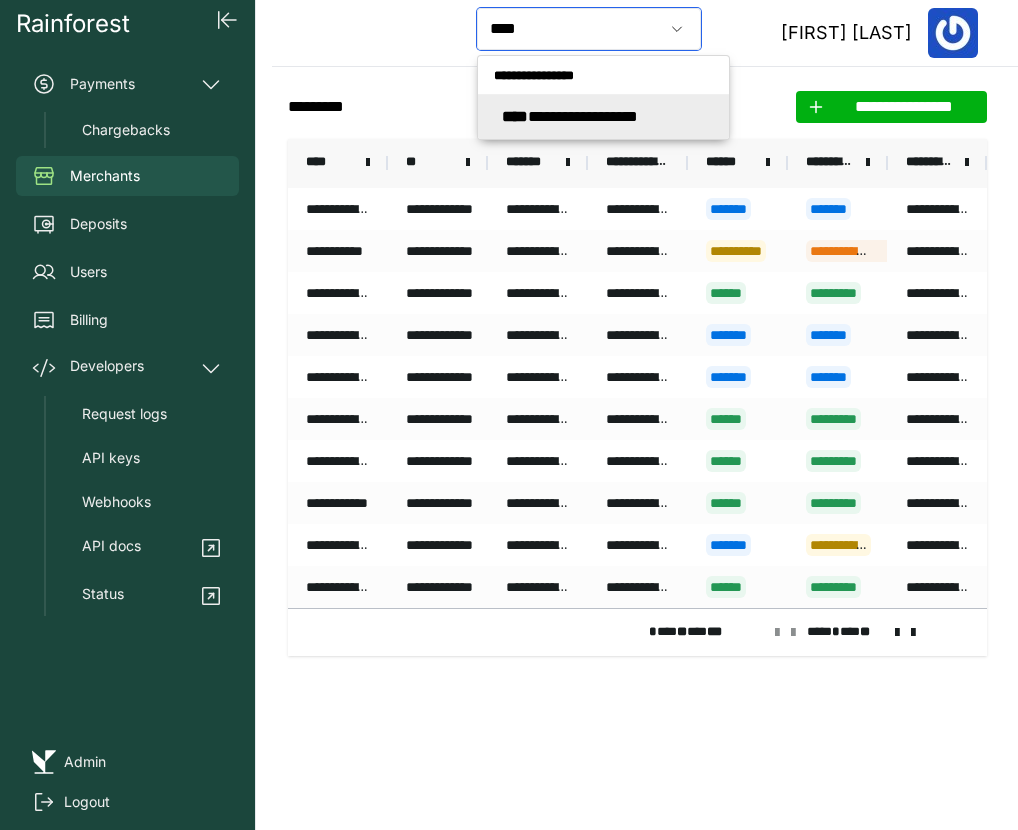 click on "**********" at bounding box center (570, 116) 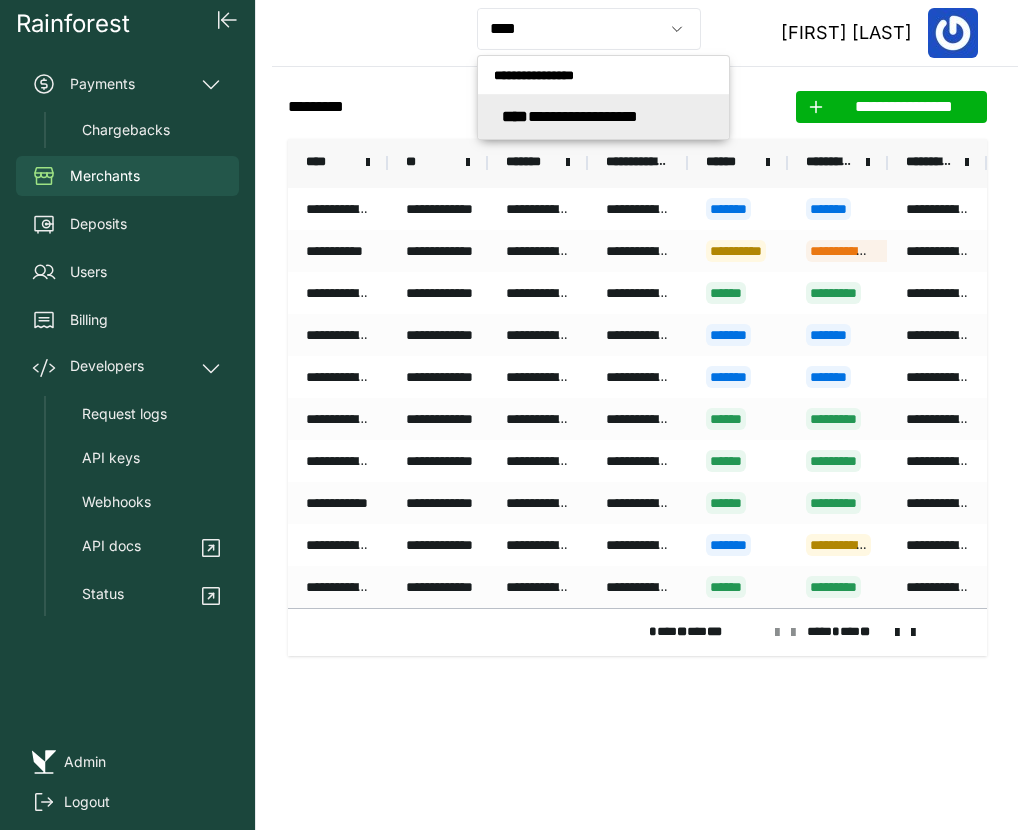 type on "**********" 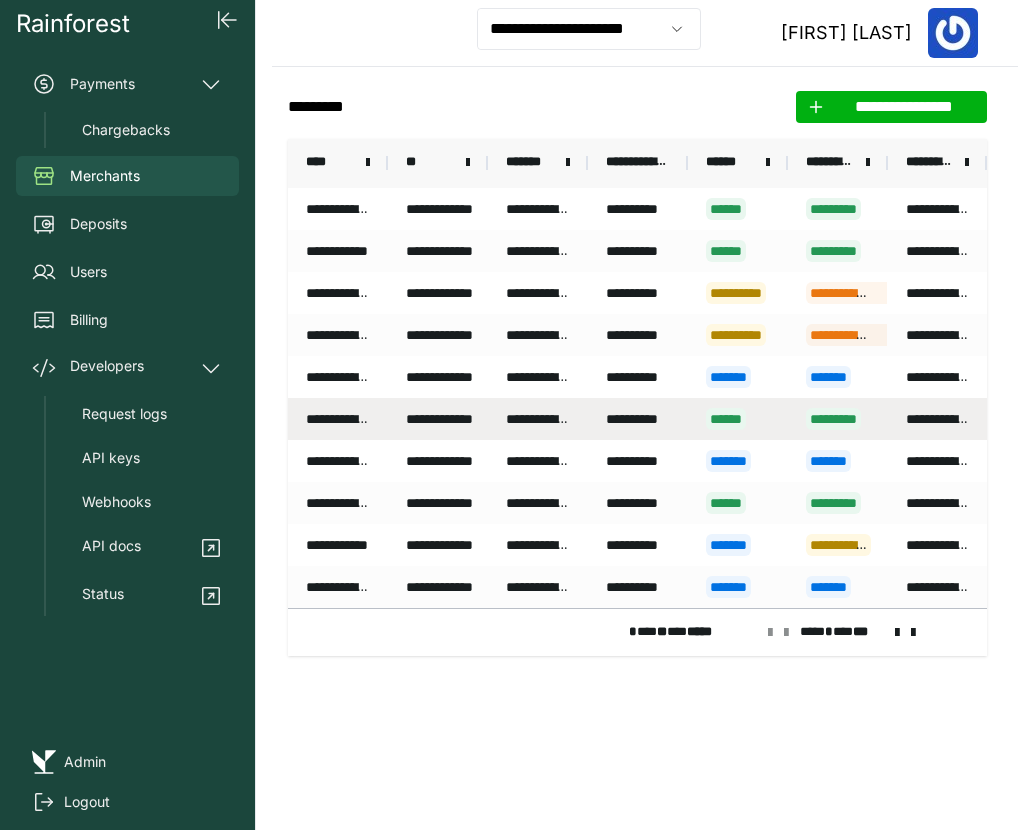 click on "**********" at bounding box center (456, 419) 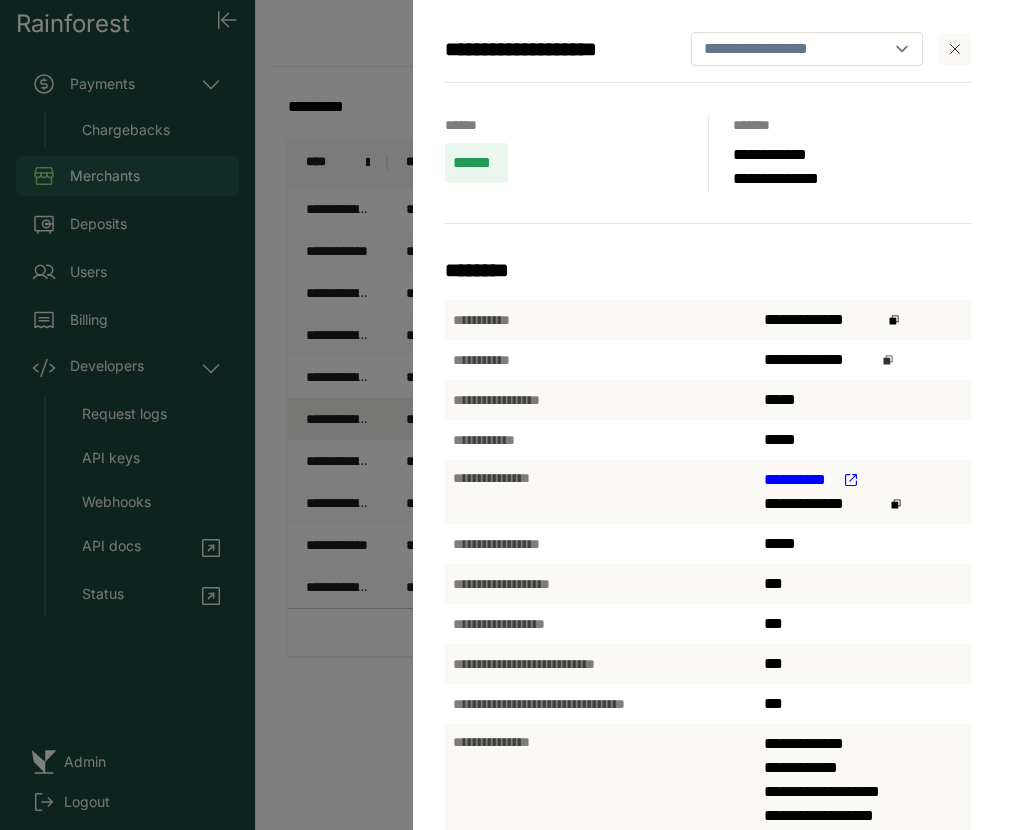 click 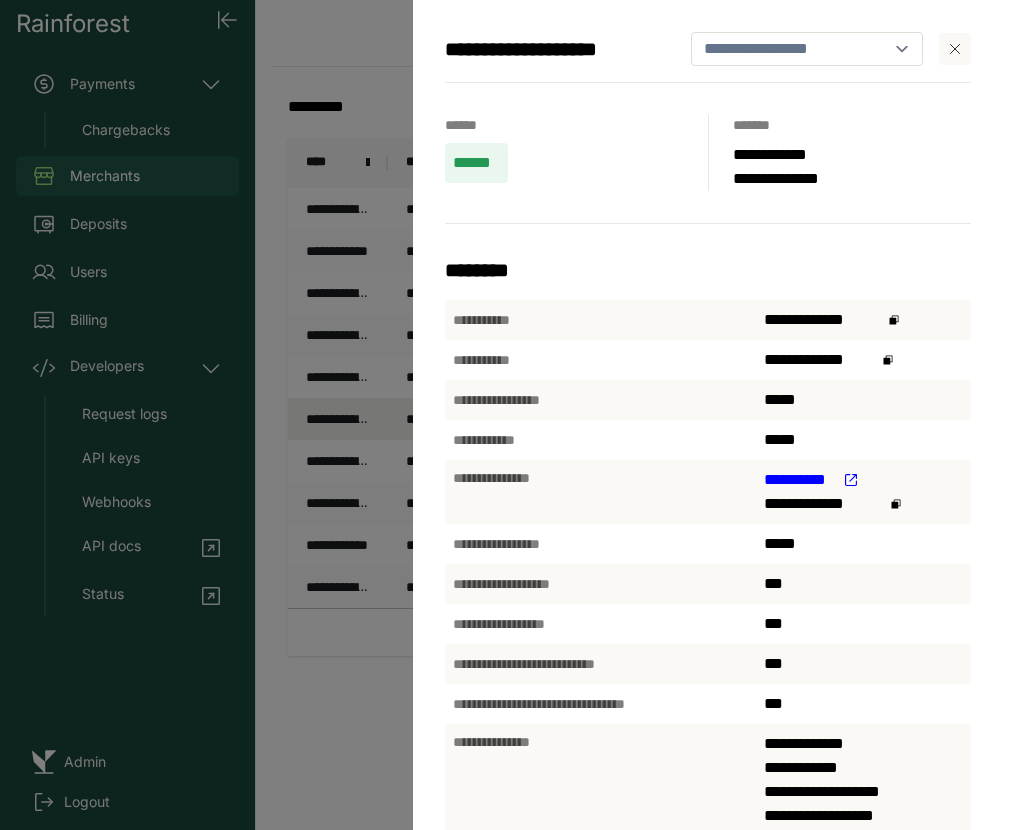 click on "**********" at bounding box center [509, 415] 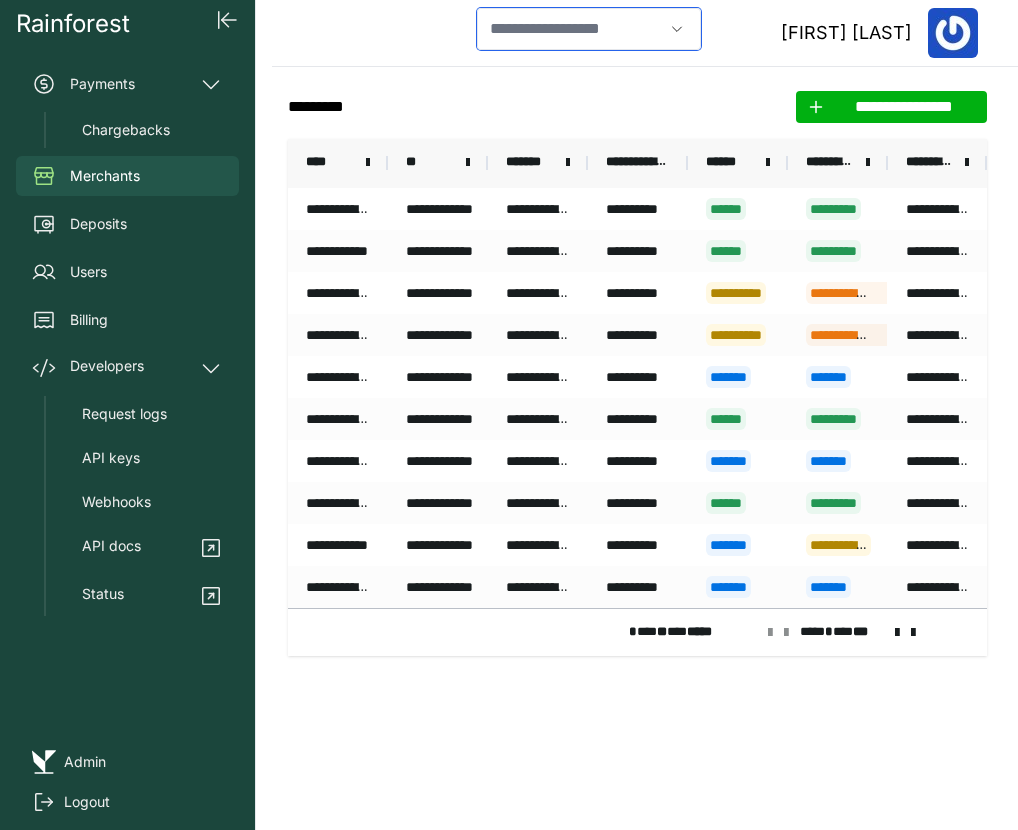 click at bounding box center [570, 29] 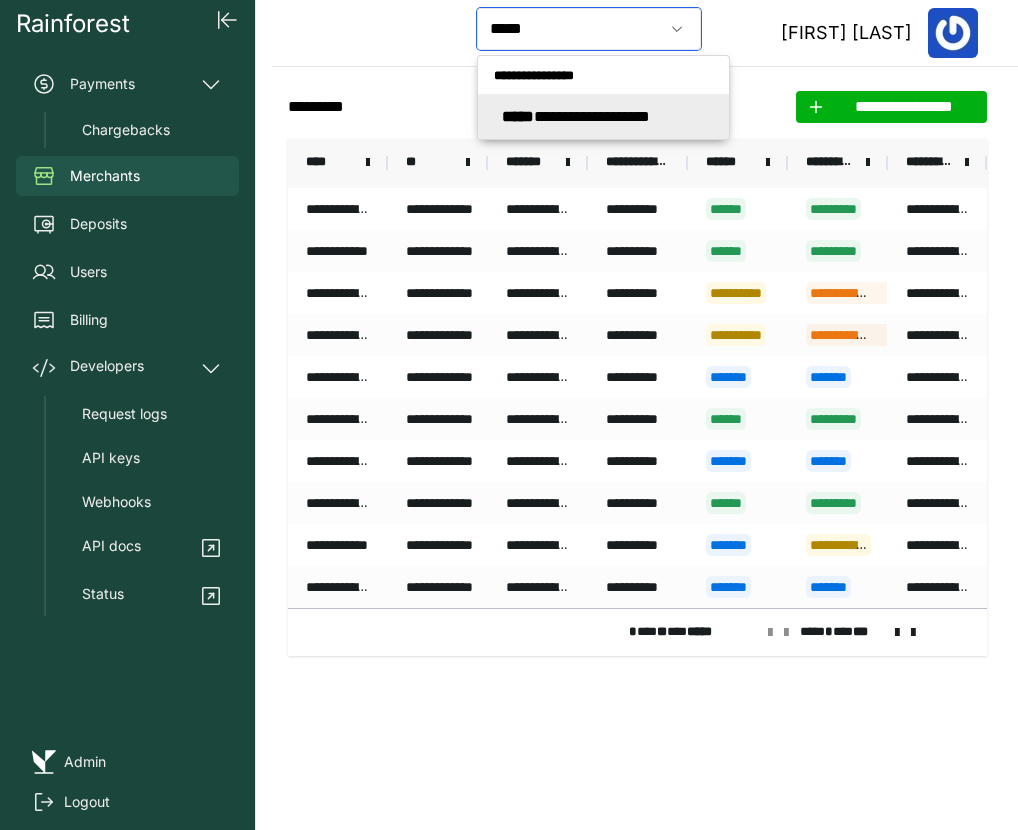 click on "**********" at bounding box center (576, 116) 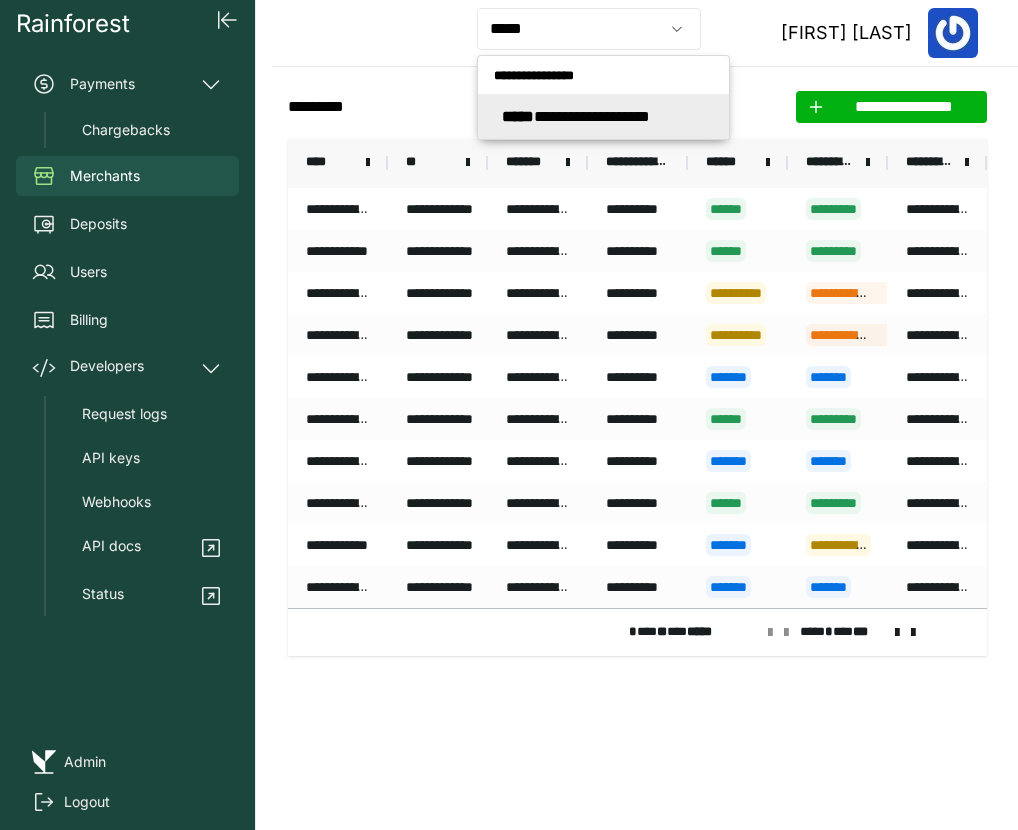 type on "**********" 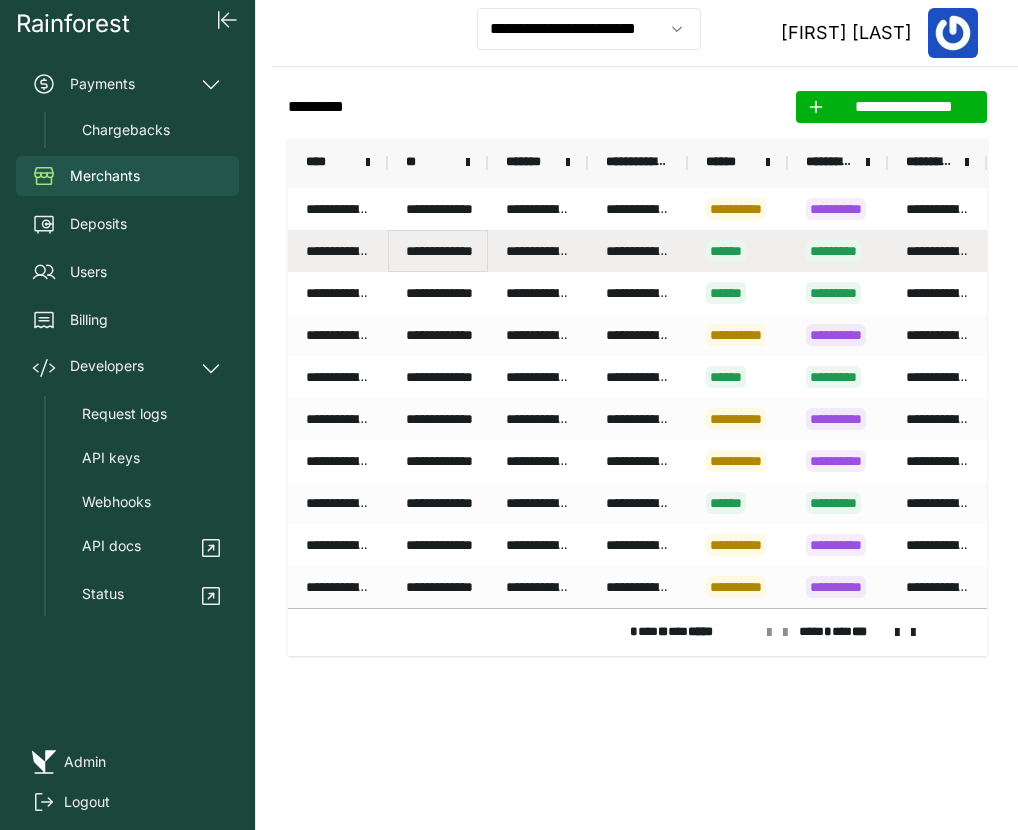 click on "**********" at bounding box center (452, 251) 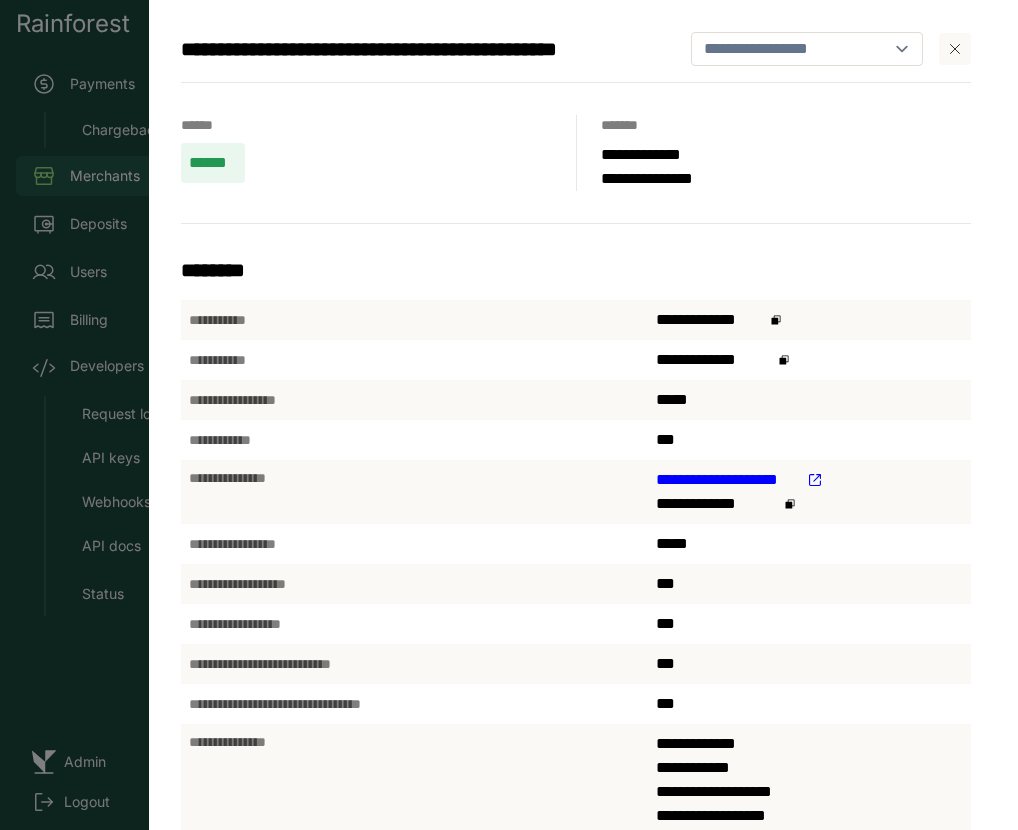 click 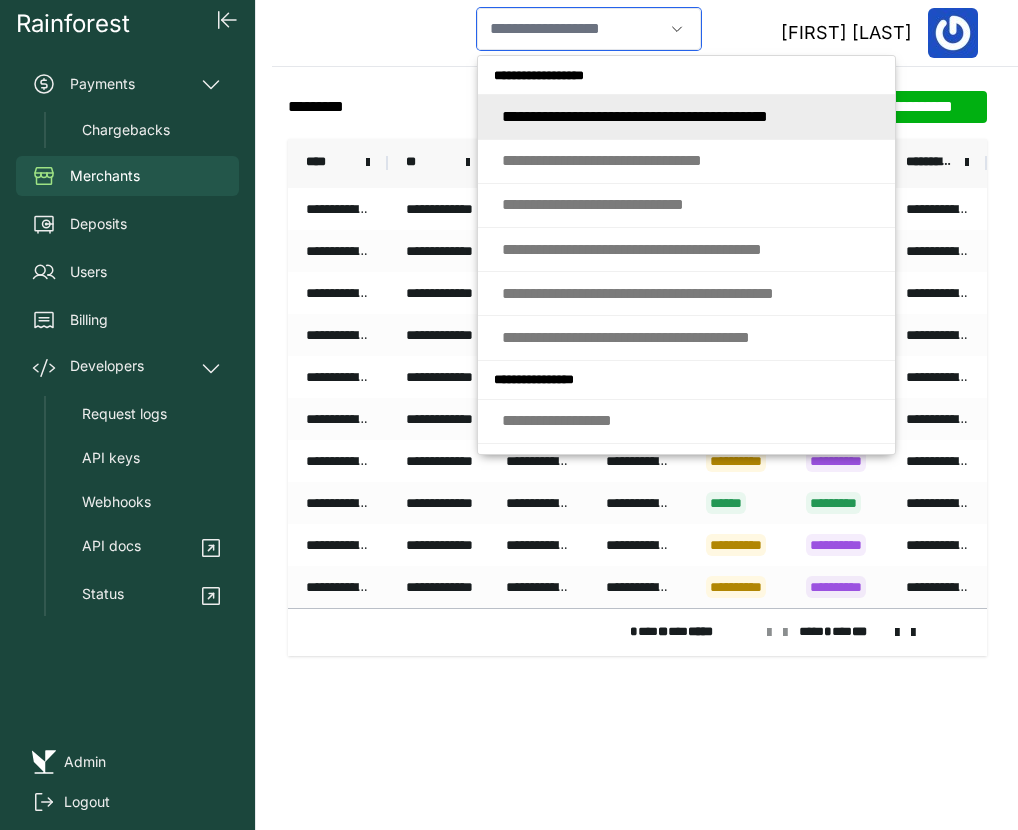 click at bounding box center (570, 29) 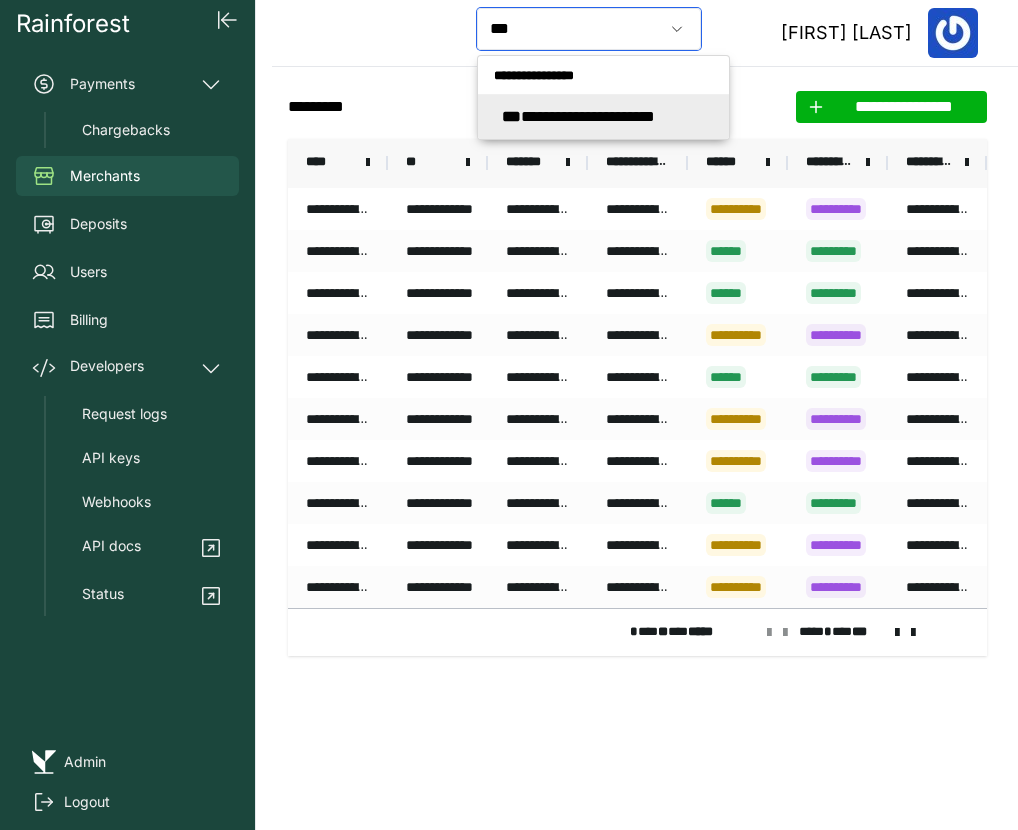 click on "**********" at bounding box center (578, 116) 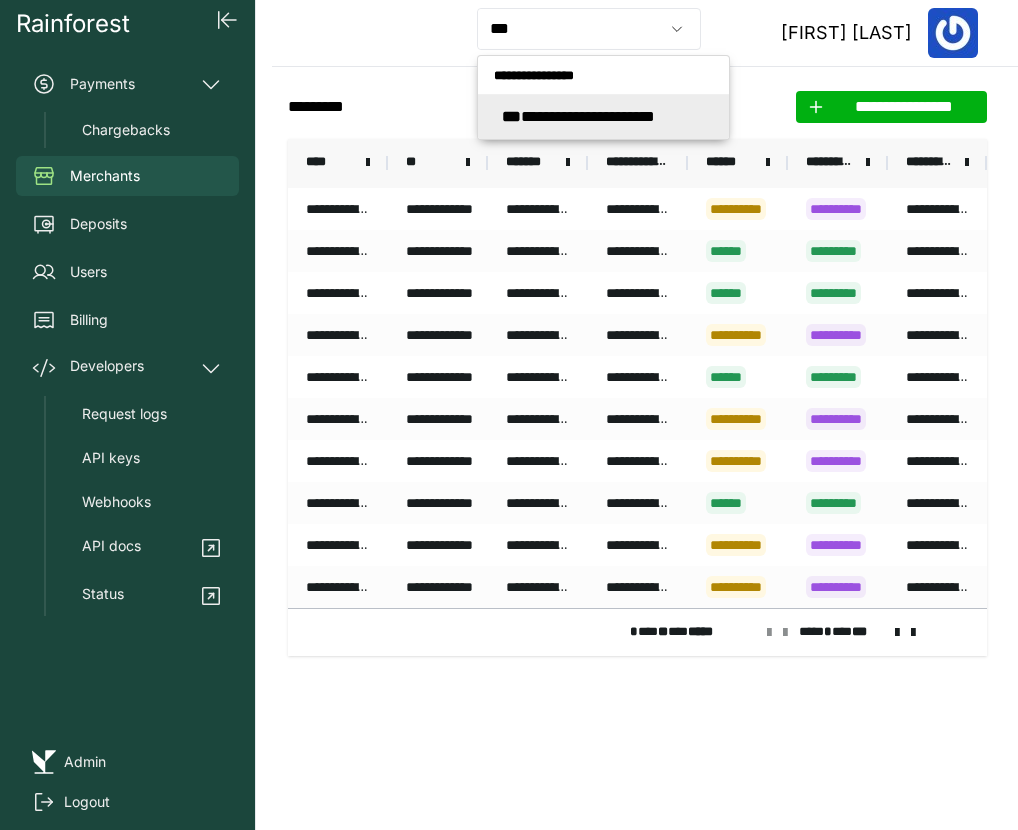 type on "**********" 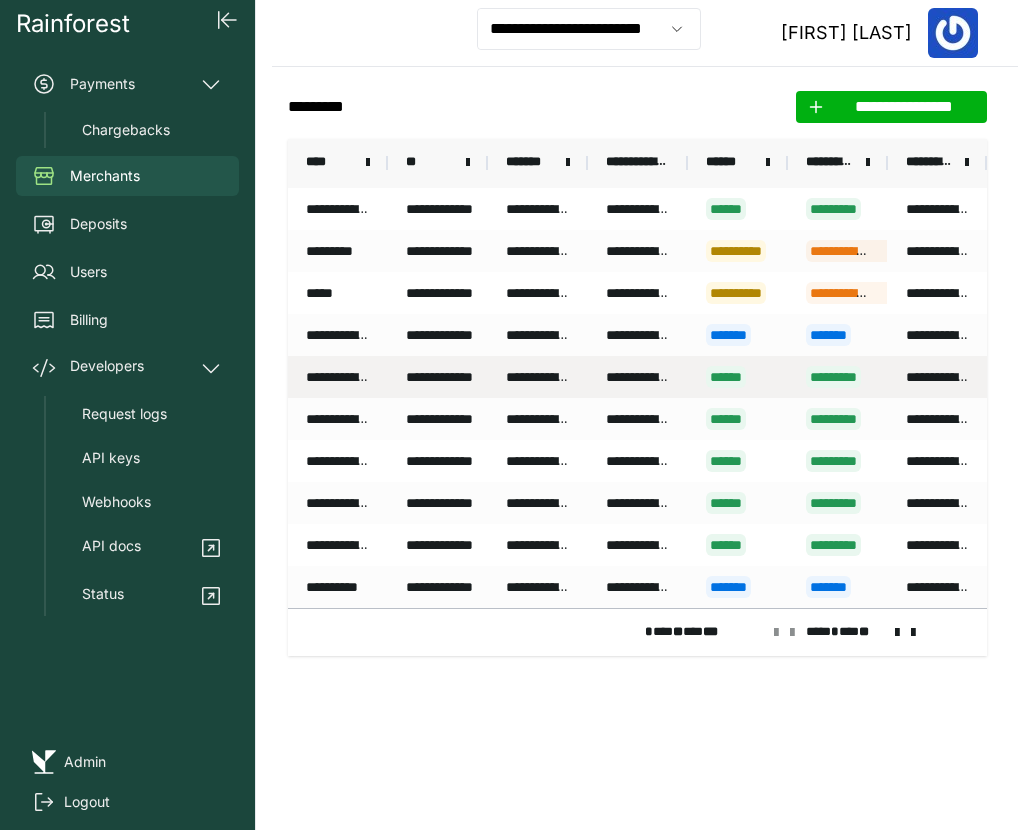 click on "**********" at bounding box center [438, 377] 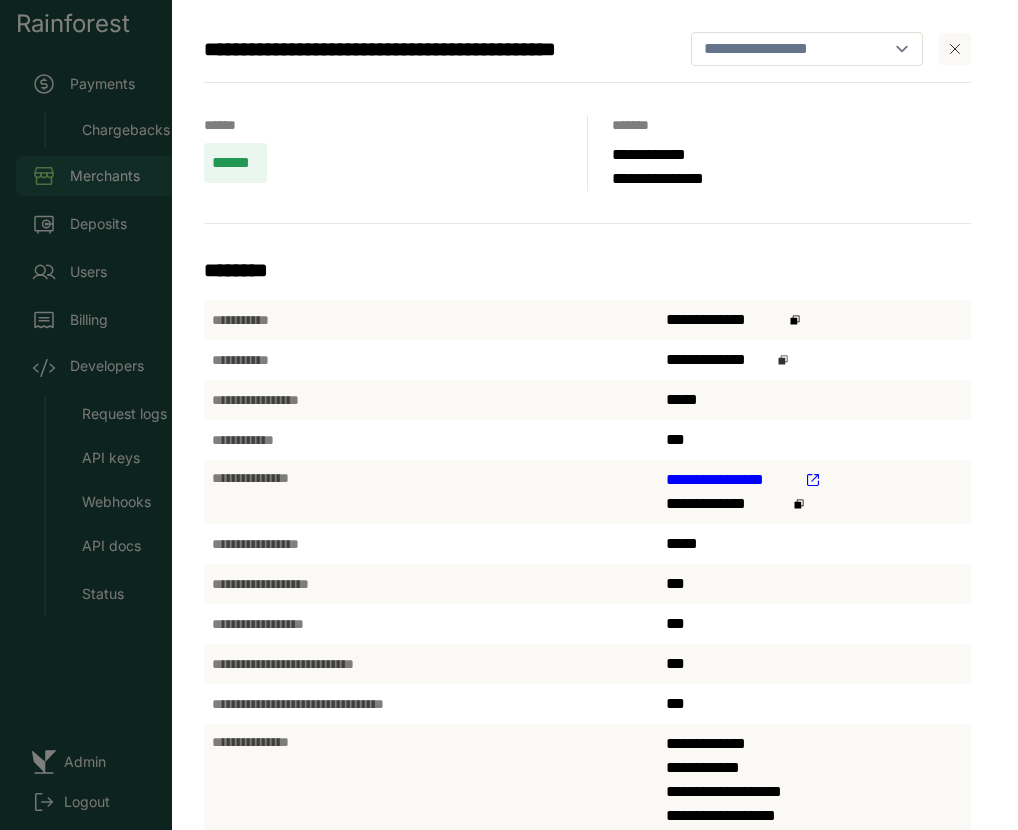 click 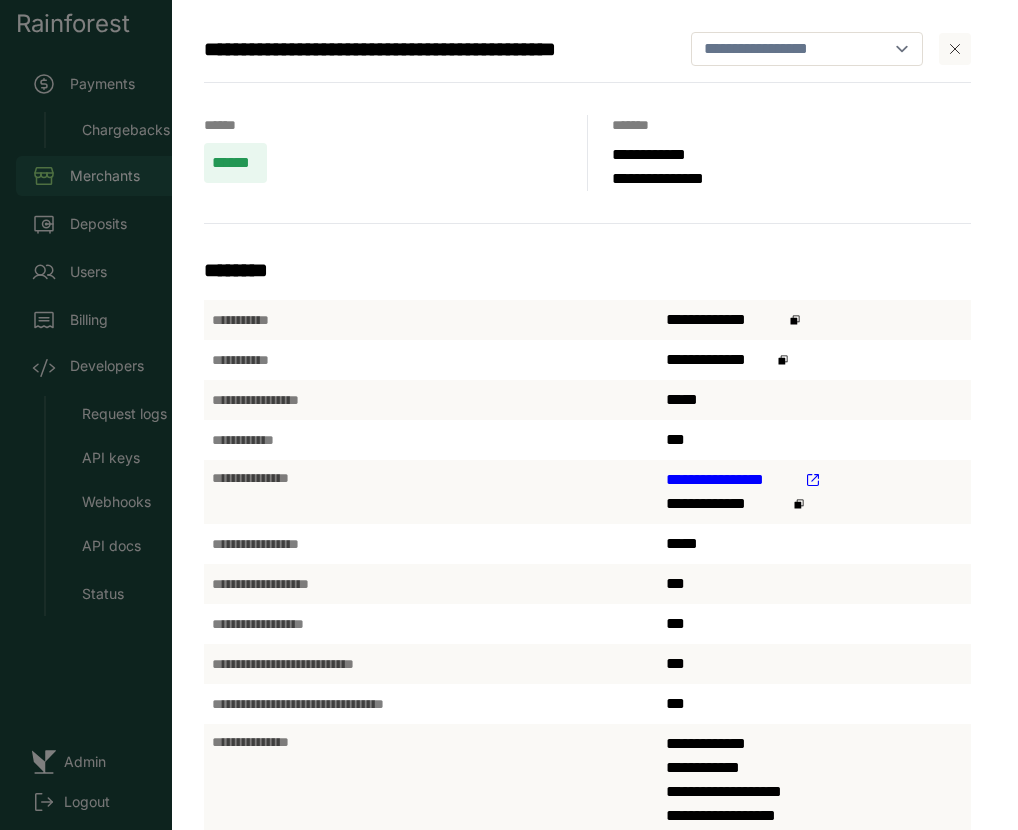 click 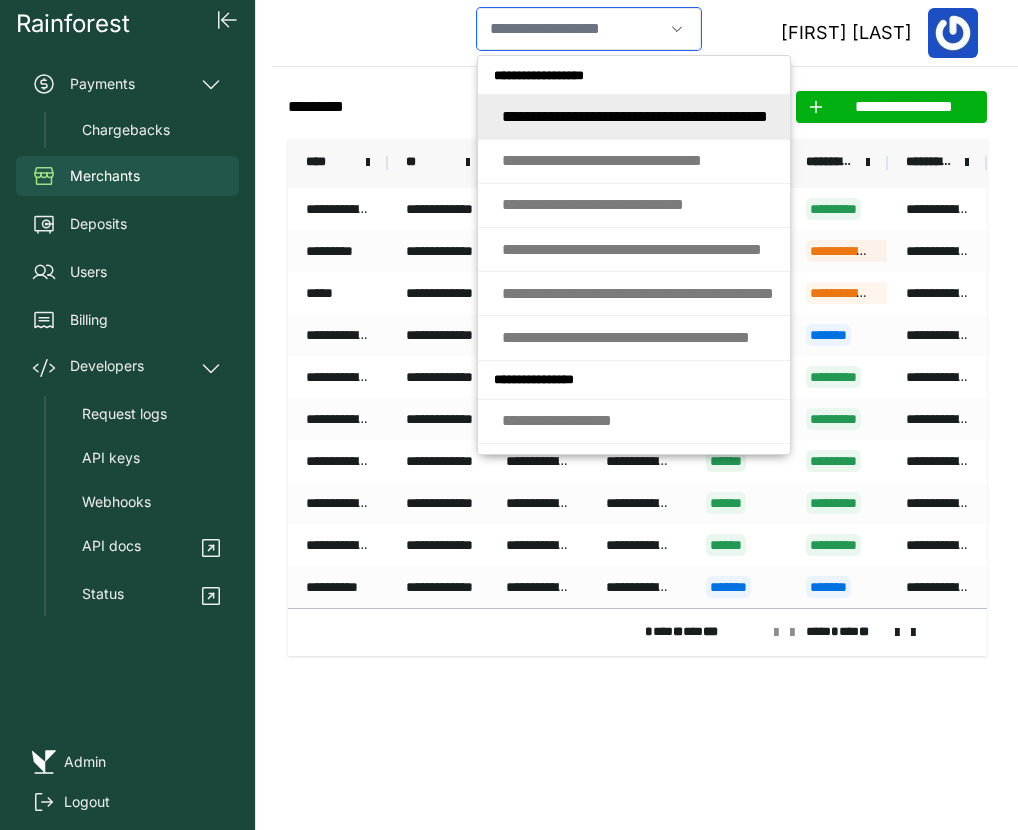 click at bounding box center [570, 29] 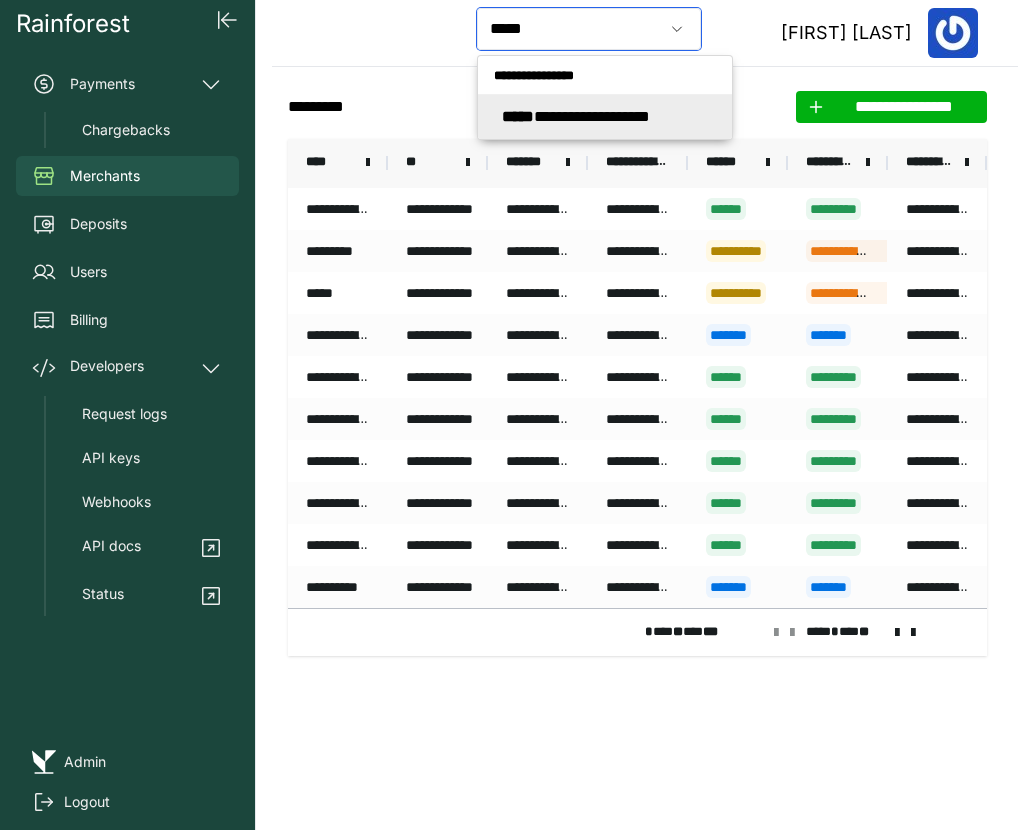 click on "**********" at bounding box center (576, 116) 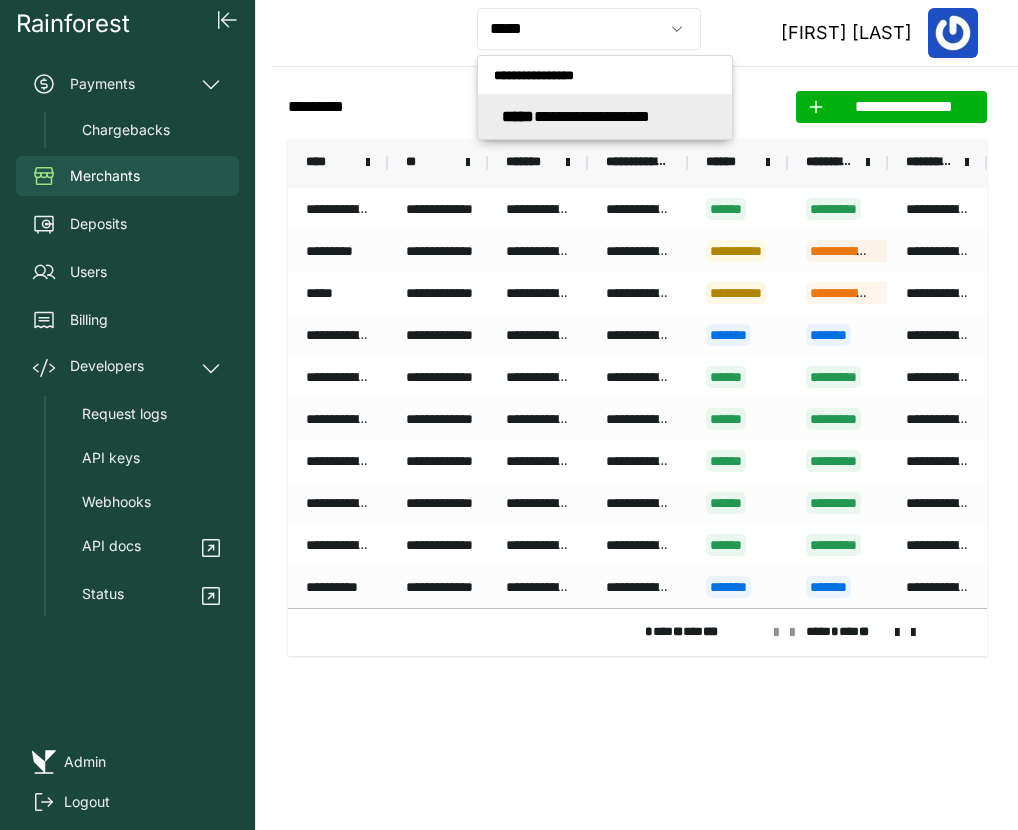 type on "**********" 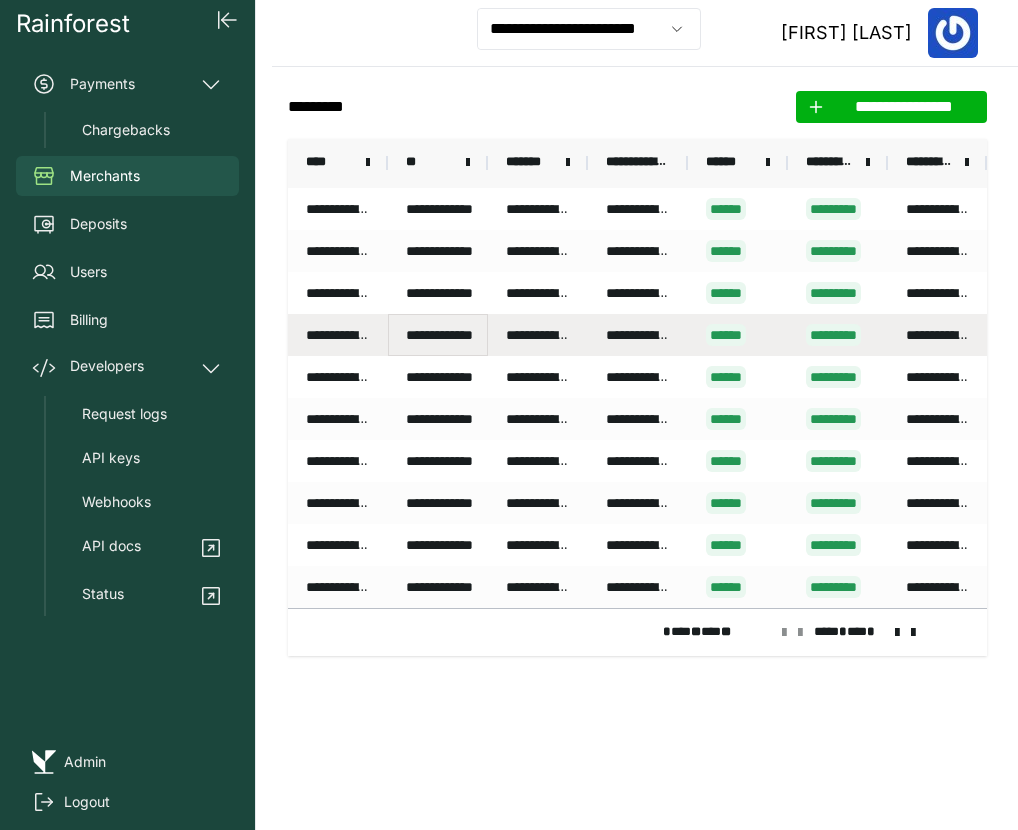 click on "**********" at bounding box center [451, 335] 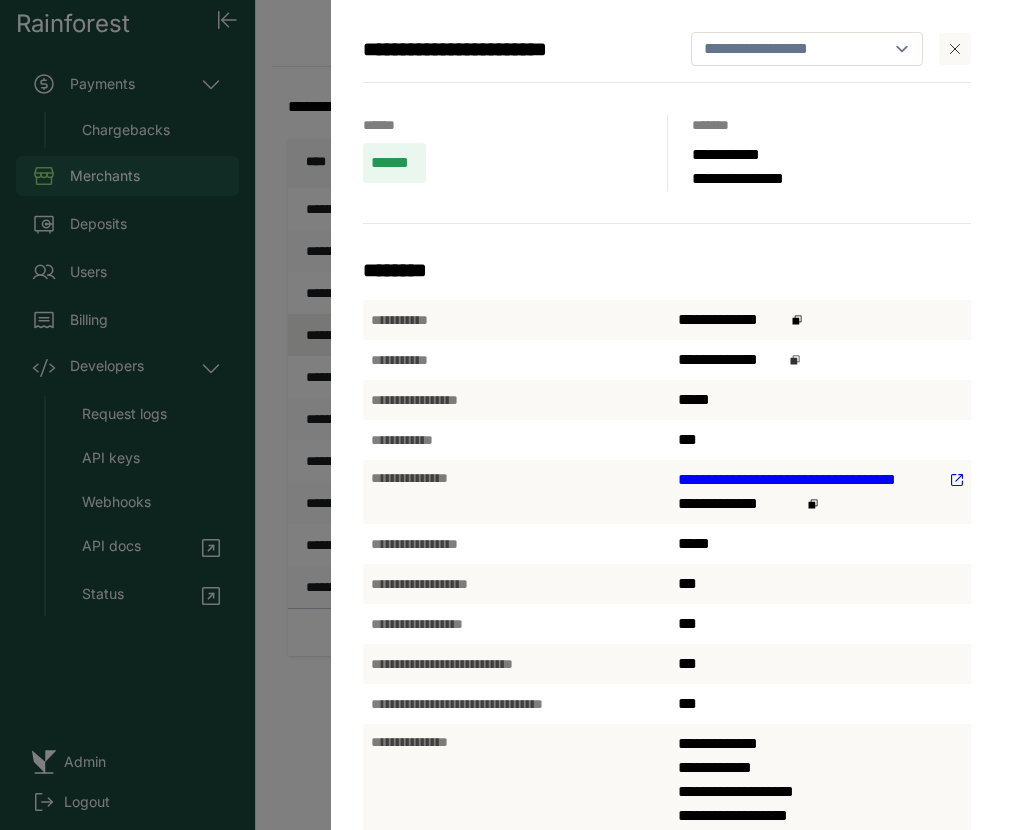 click 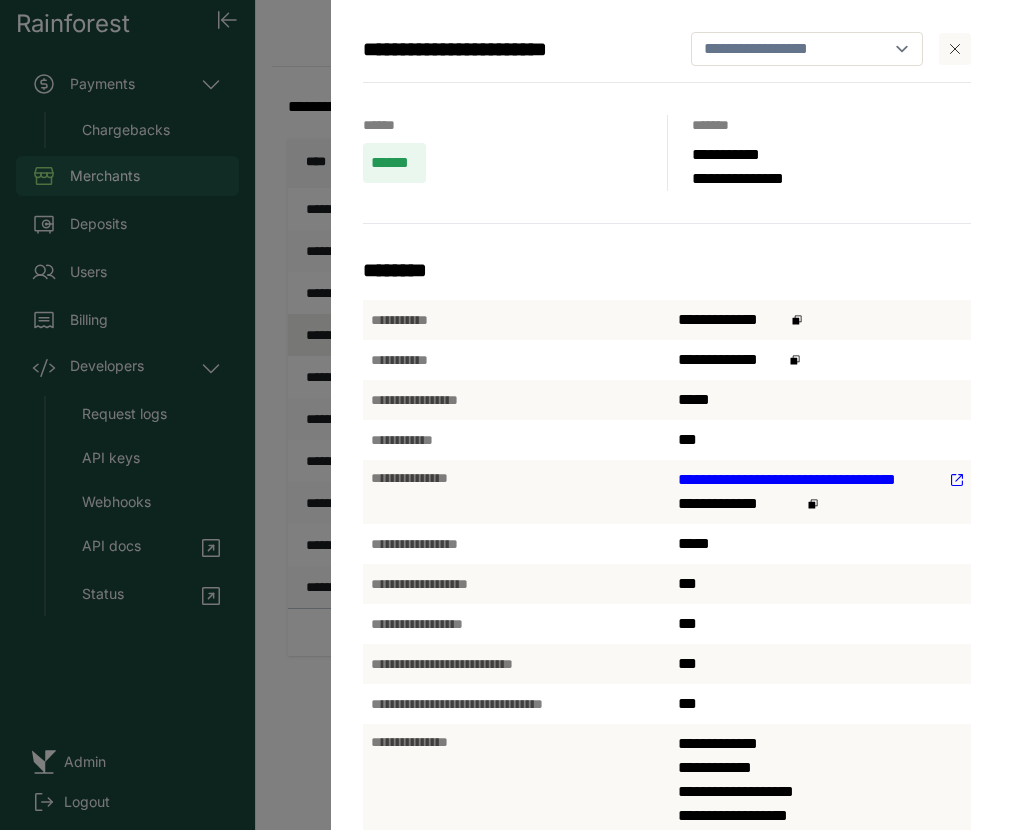 click at bounding box center (955, 49) 